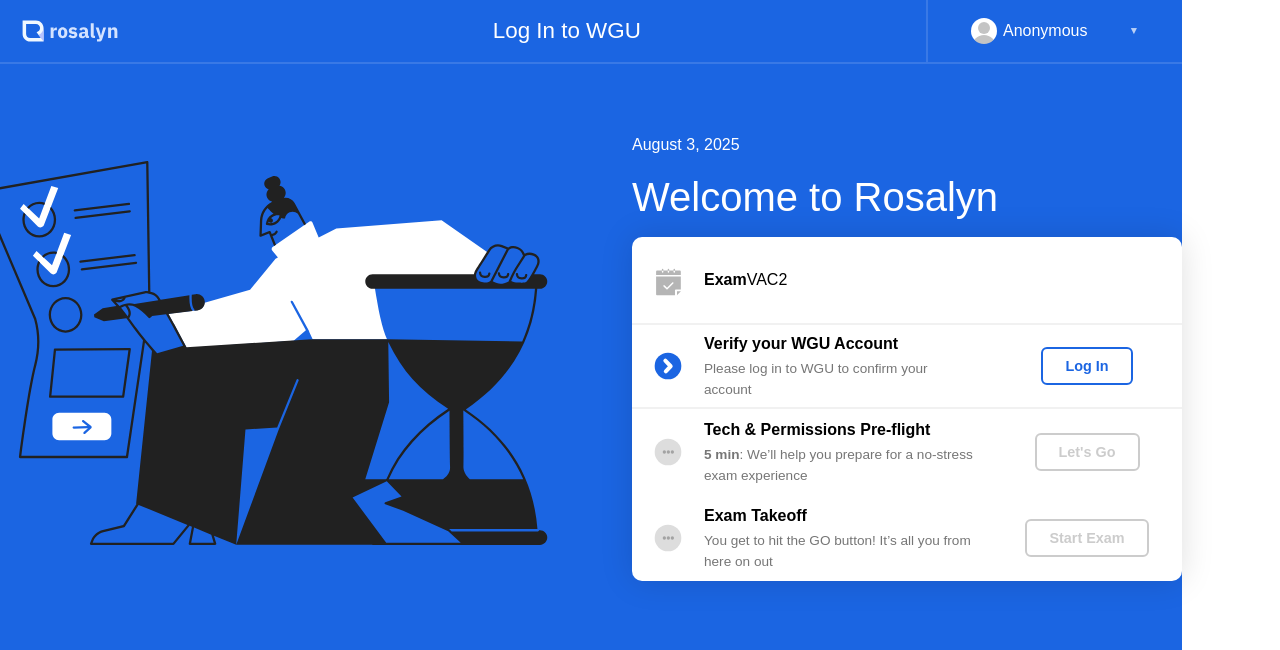 scroll, scrollTop: 0, scrollLeft: 0, axis: both 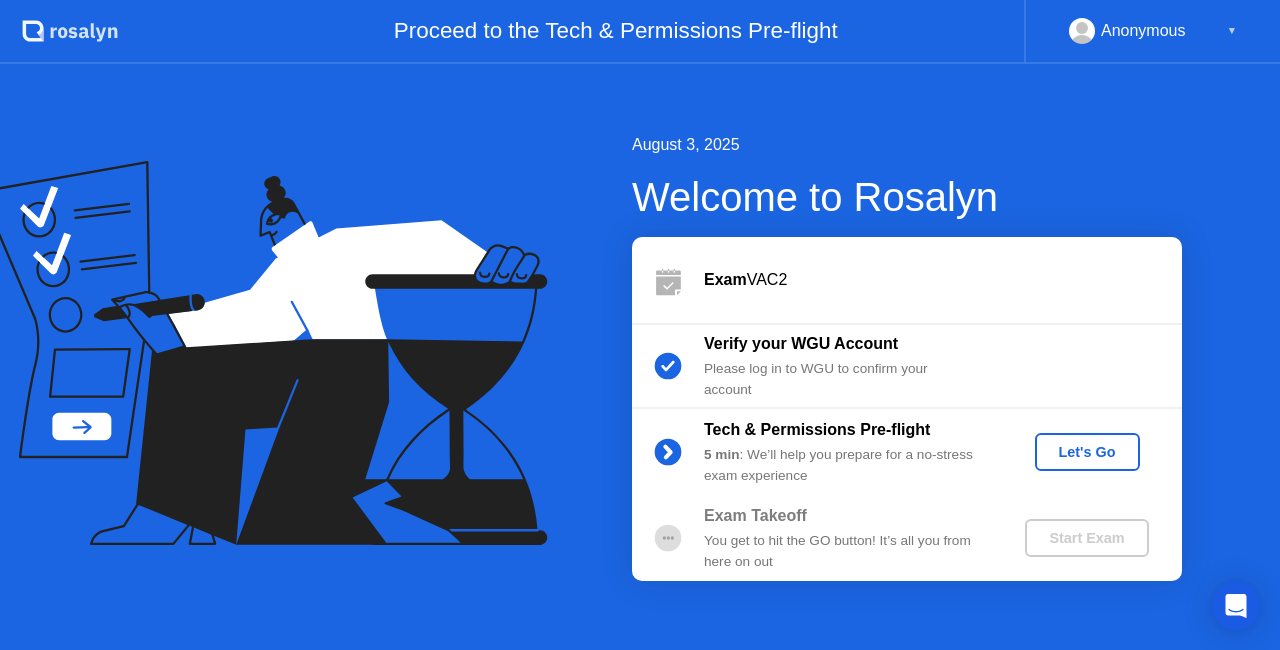 click on "Let's Go" 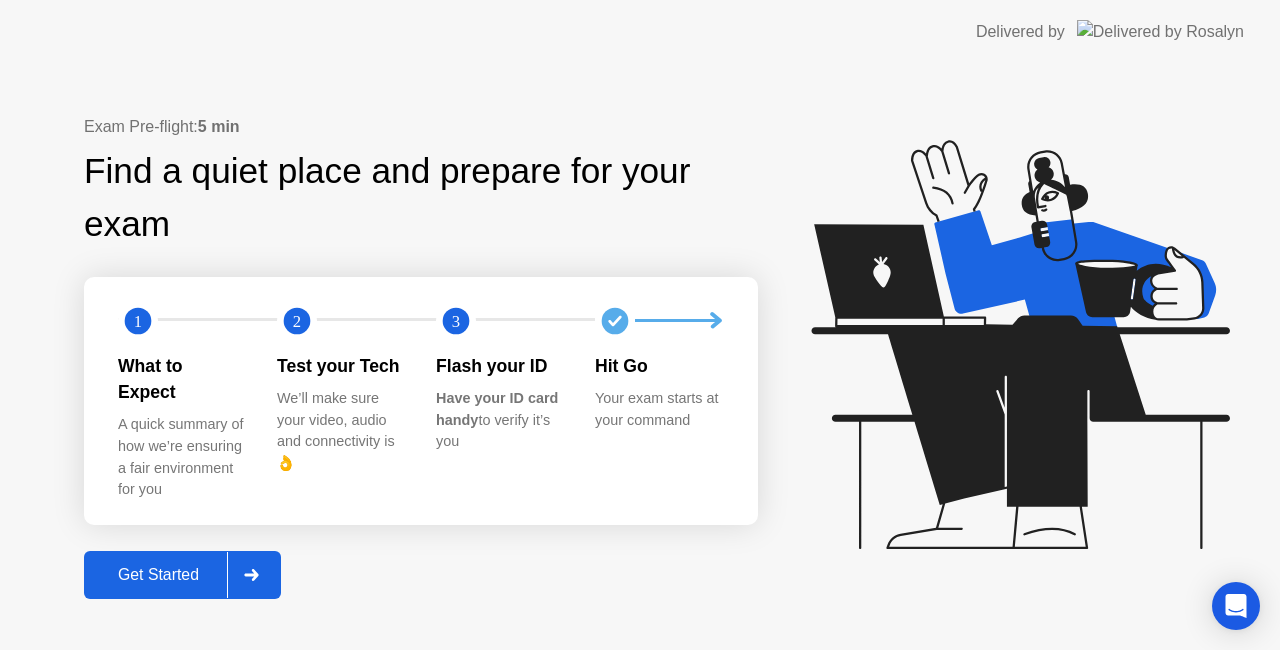click on "Get Started" 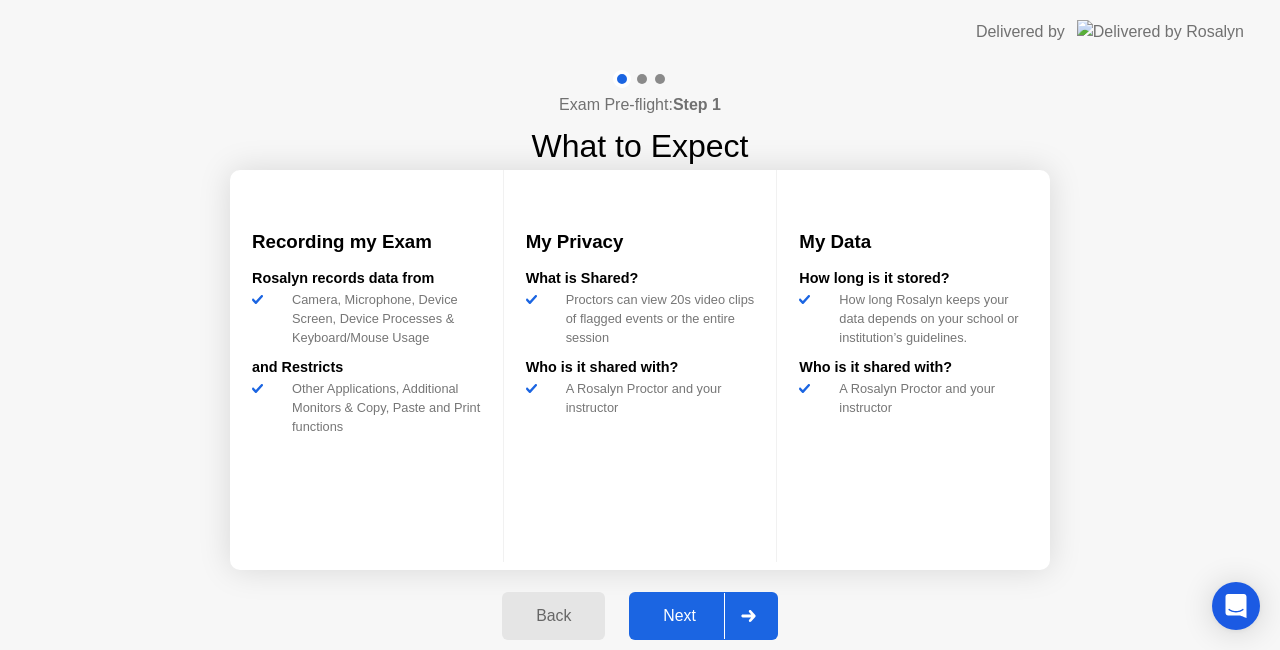 click on "Next" 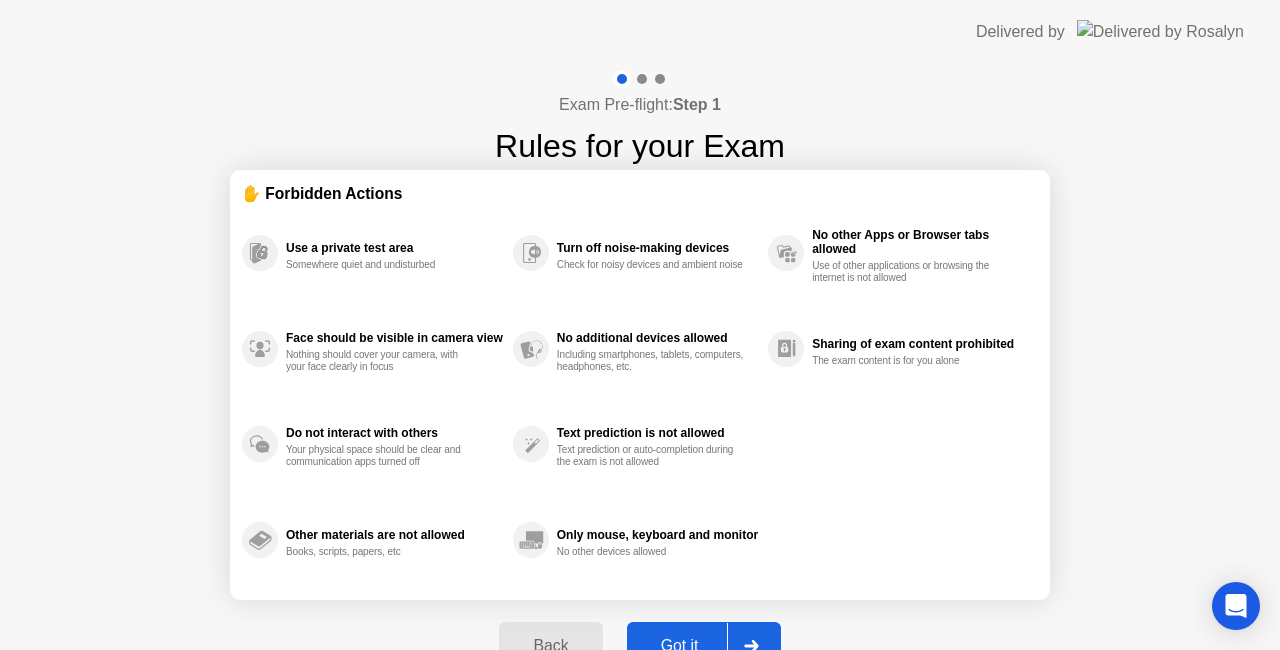 click on "Got it" 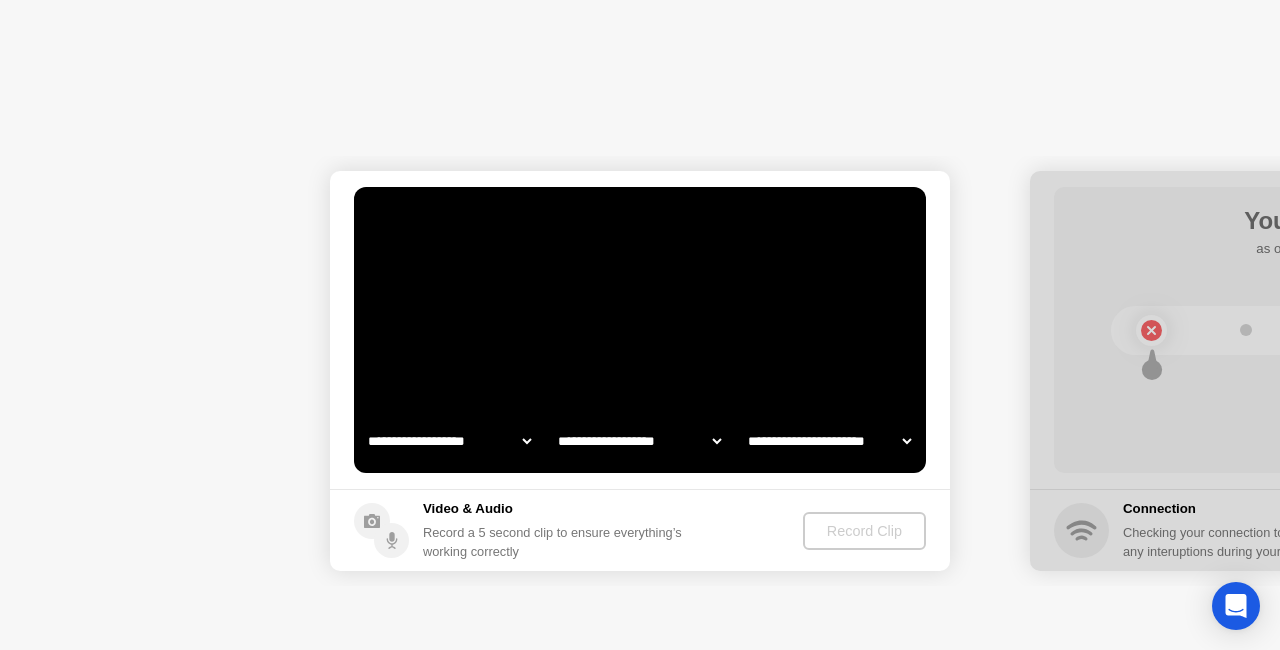 select on "**********" 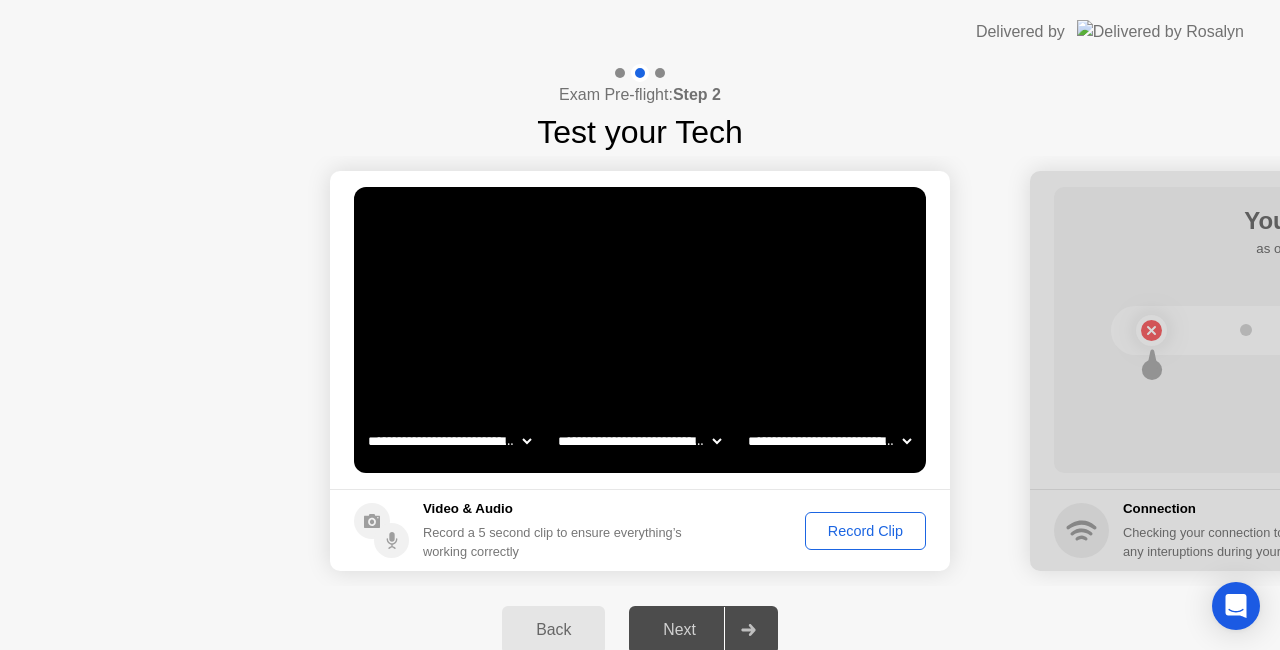 click on "Record Clip" 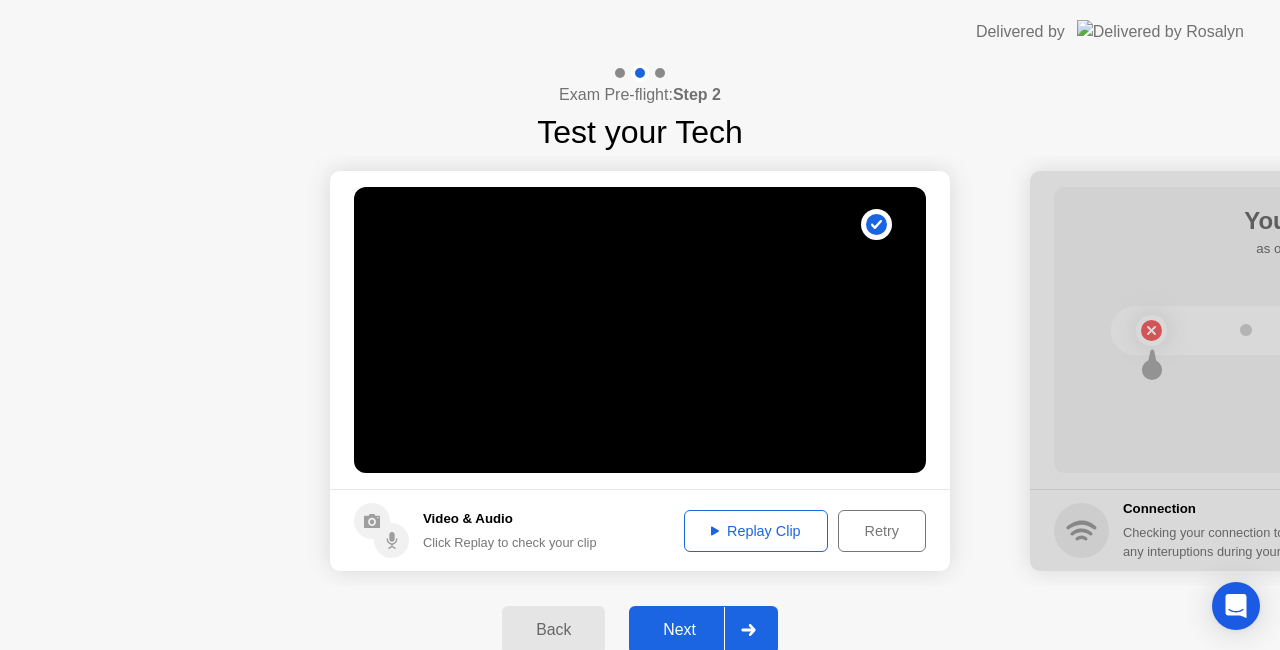 click 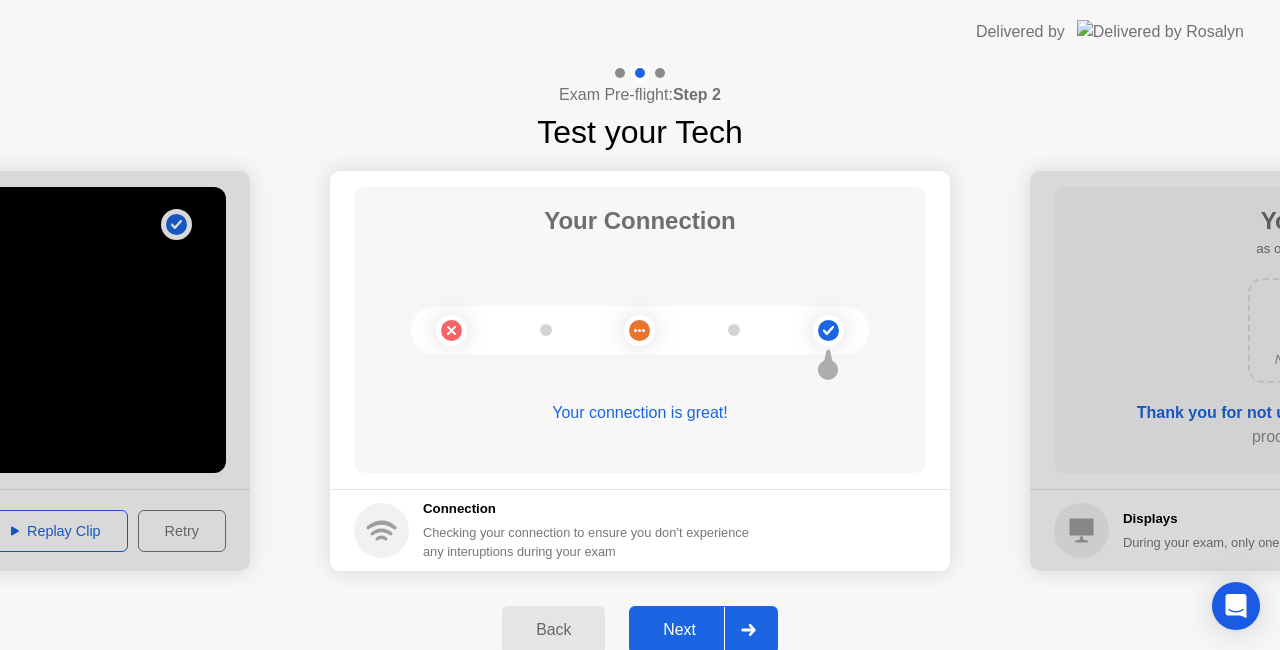 click on "Next" 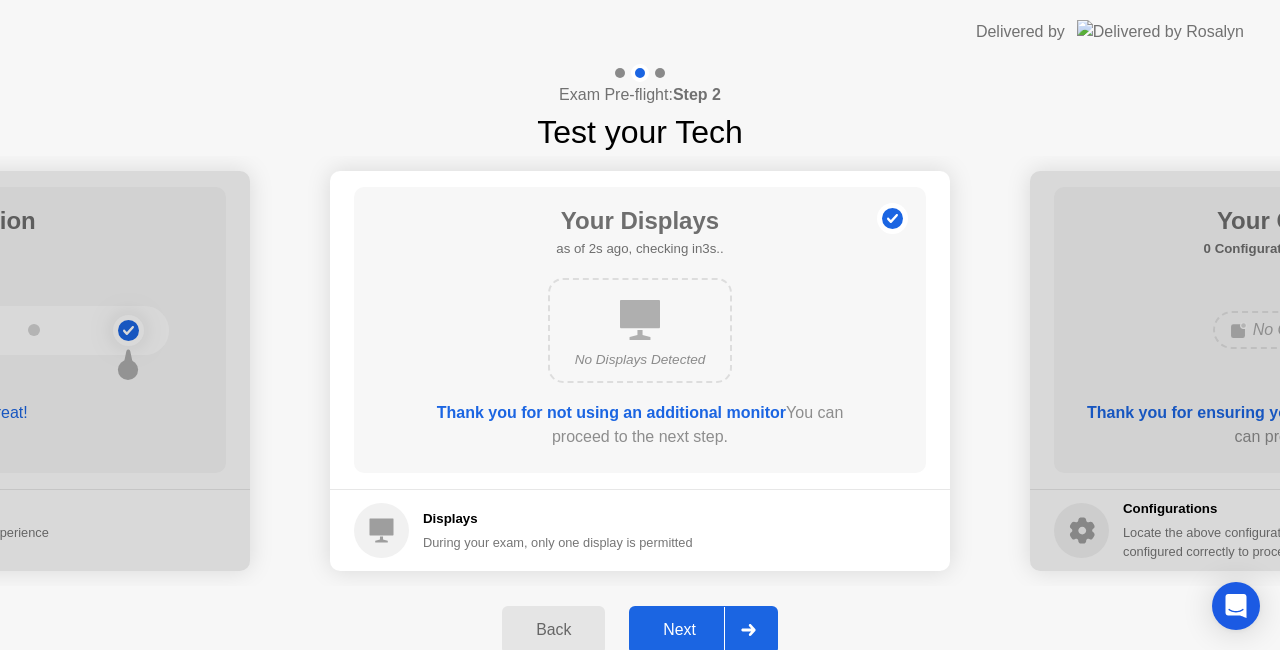 click on "Next" 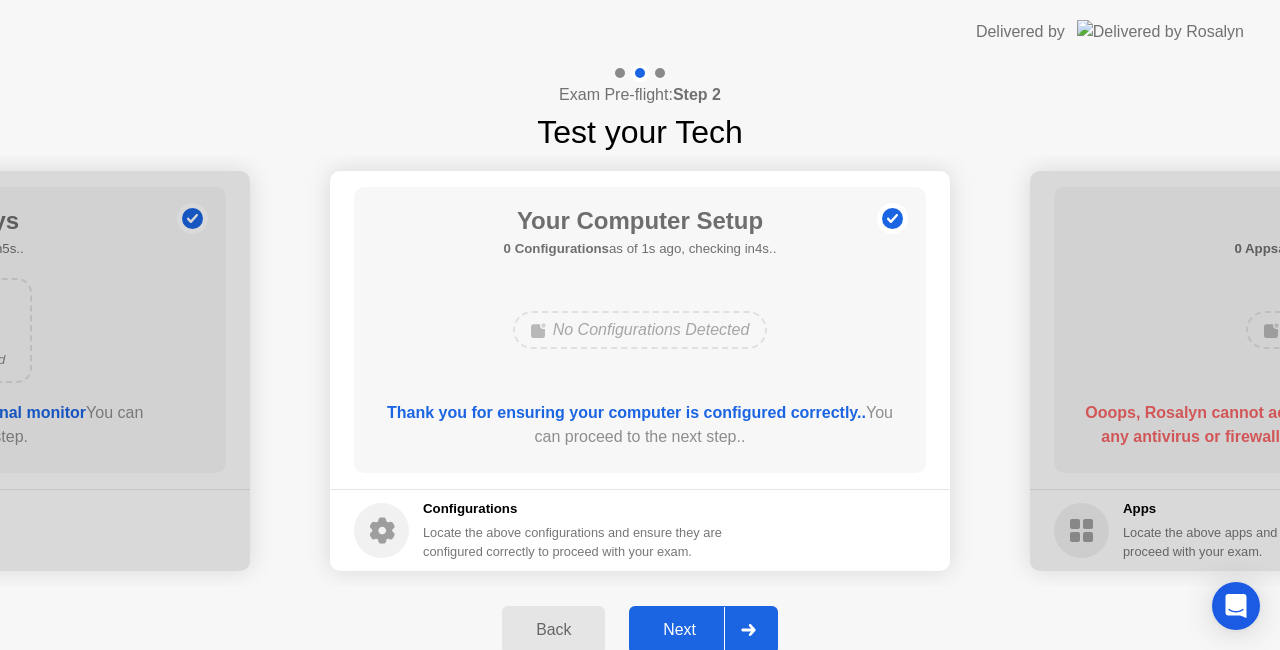 click on "Next" 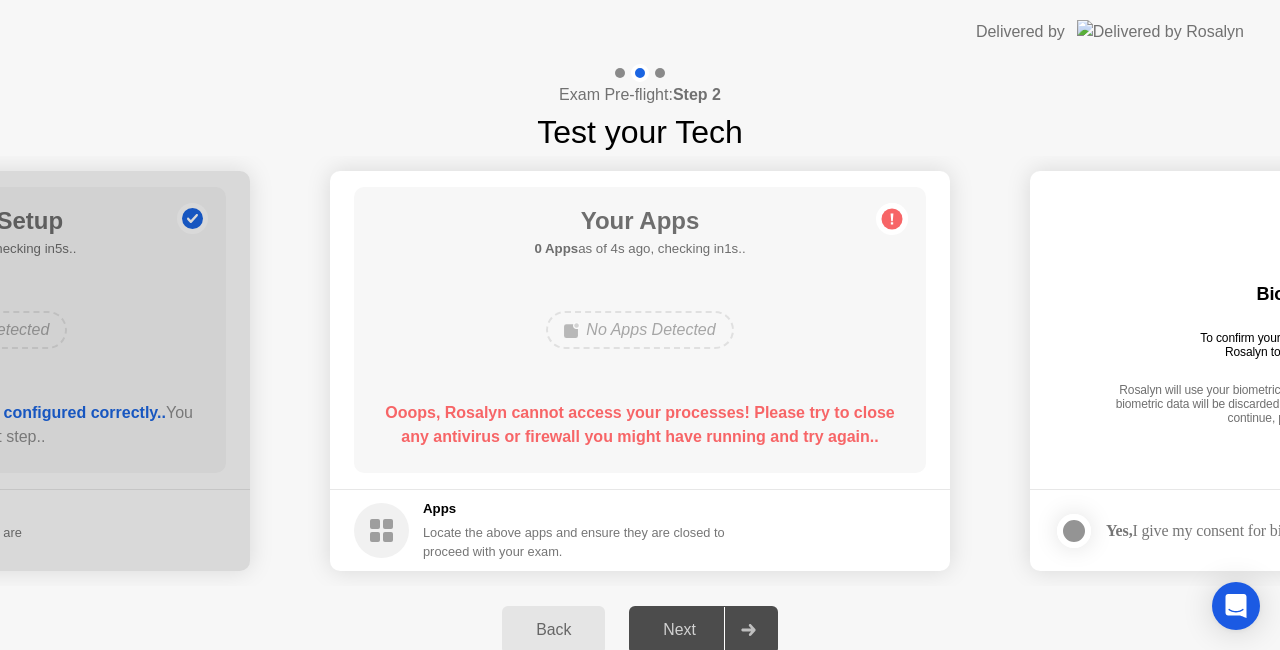 click on "Ooops, Rosalyn cannot access your processes! Please try to close any antivirus or firewall you might have running and try again.." 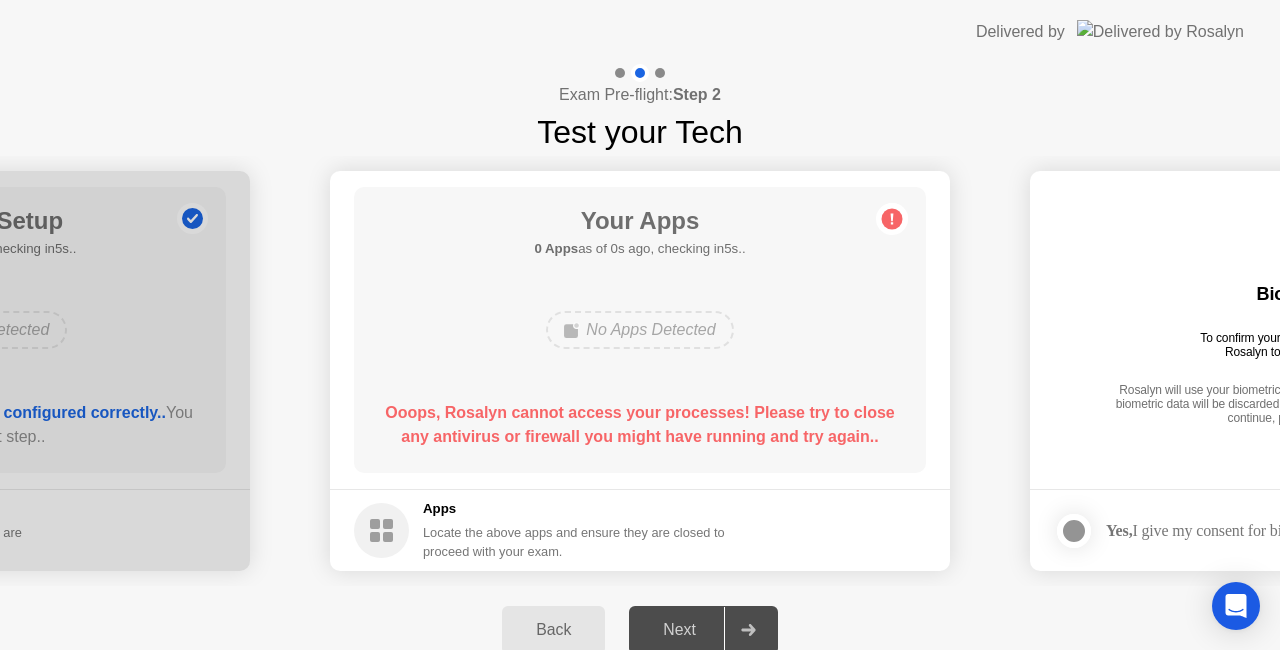 click 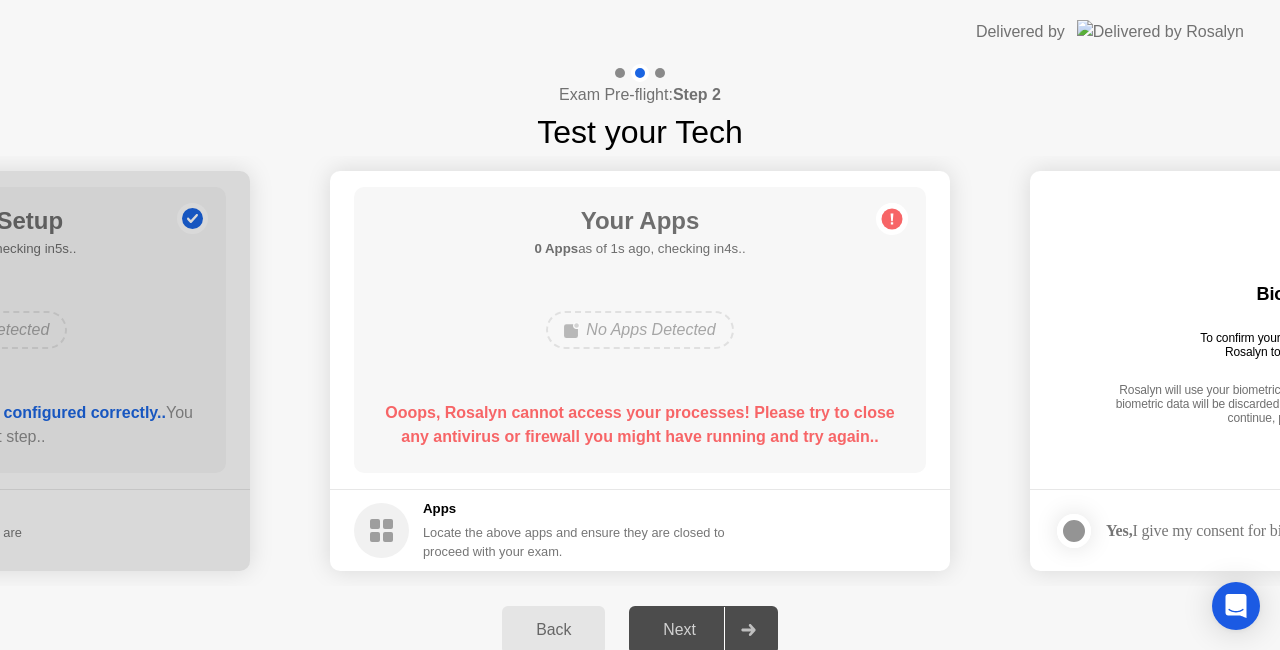 click 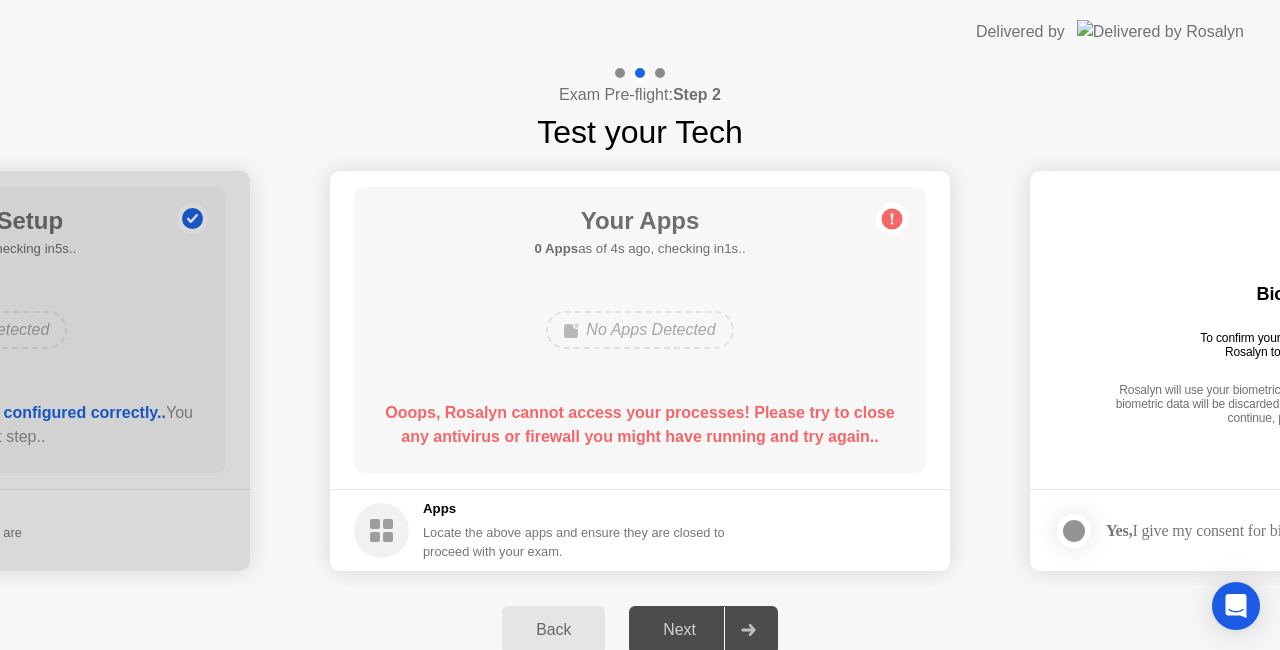 click on "Biometrics Consent   To confirm your identity, your testing program requires Rosalyn to make use of biometric identifiers.   Rosalyn will use your biometric data to compare the faces on the provided photos. All biometric data will be discarded immediately after your identity is confirmed. In order to continue, please consent to use biometrics." 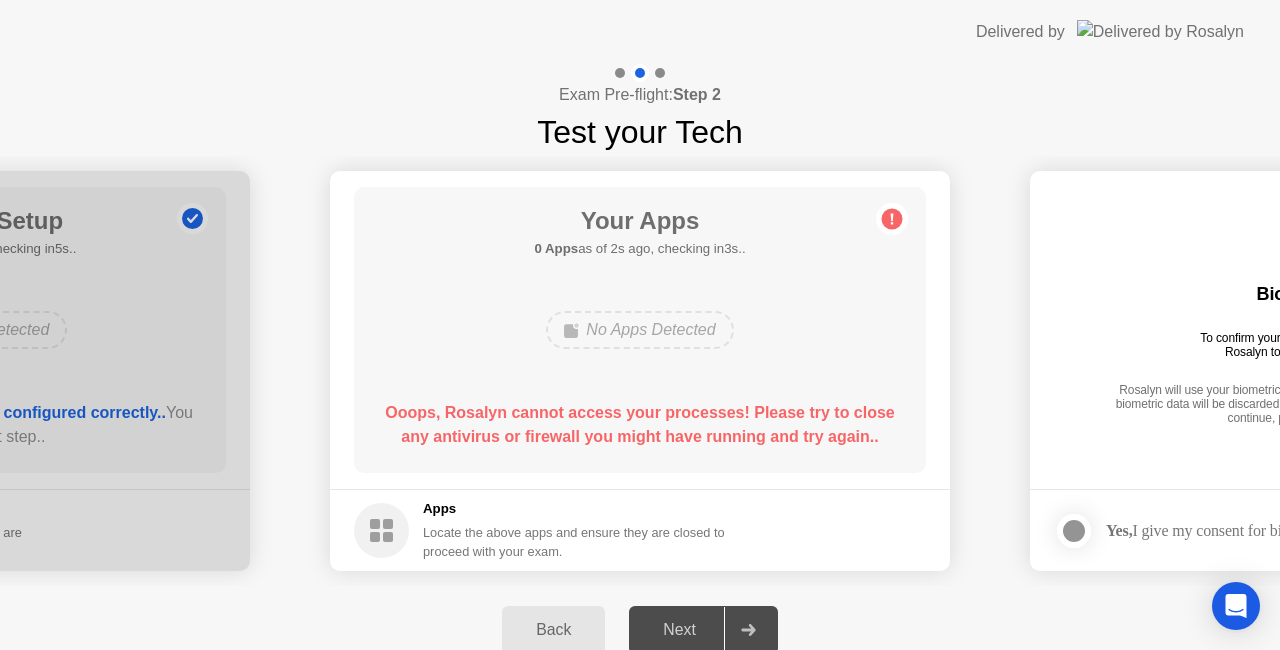 click on "Ooops, Rosalyn cannot access your processes! Please try to close any antivirus or firewall you might have running and try again.." 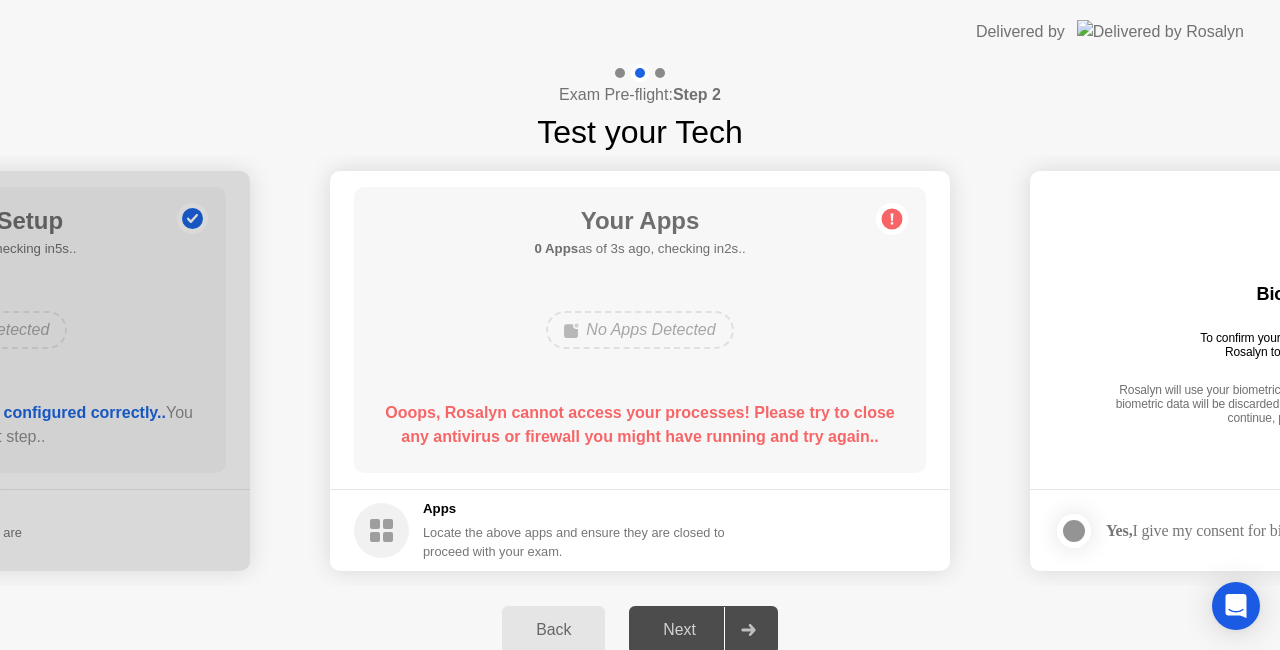 click 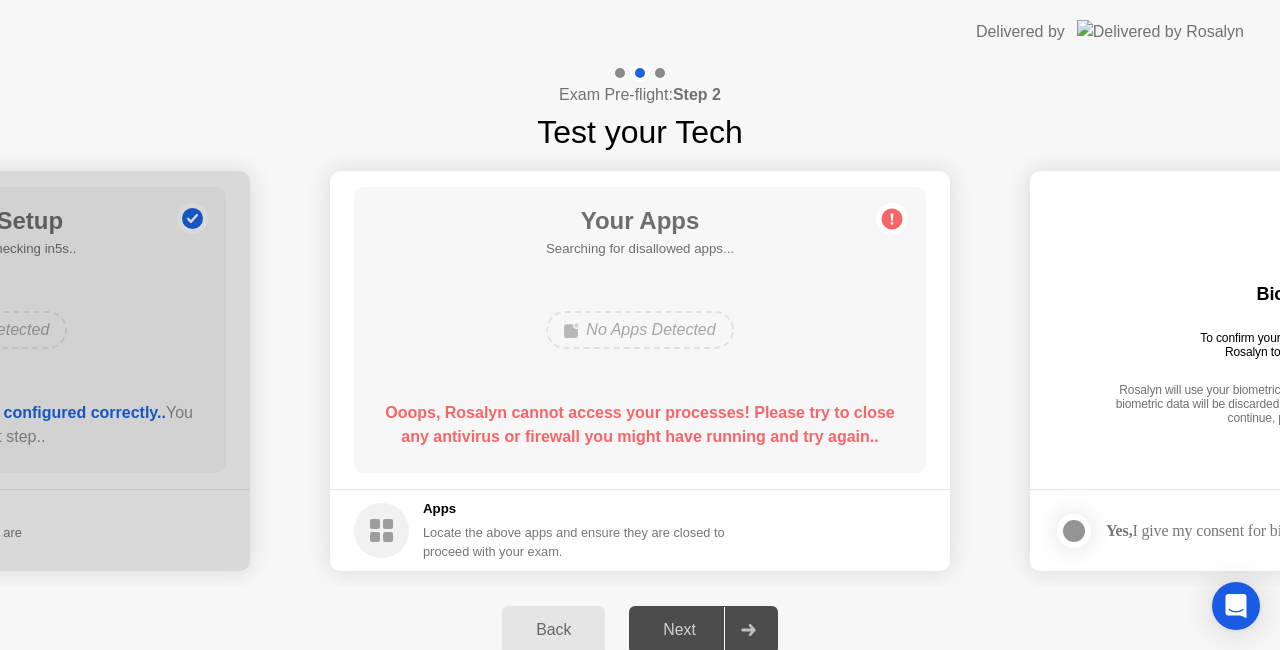 click 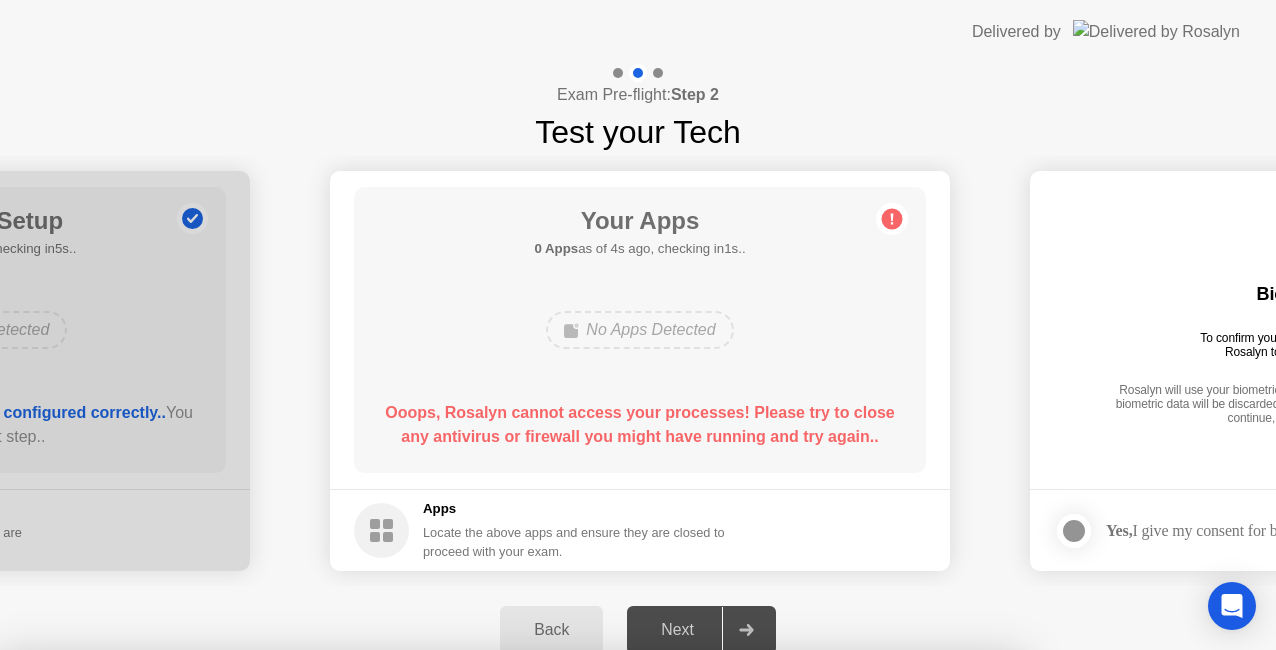 click on "Are you sure you want to exit the exam?  Yes No" at bounding box center [510, 728] 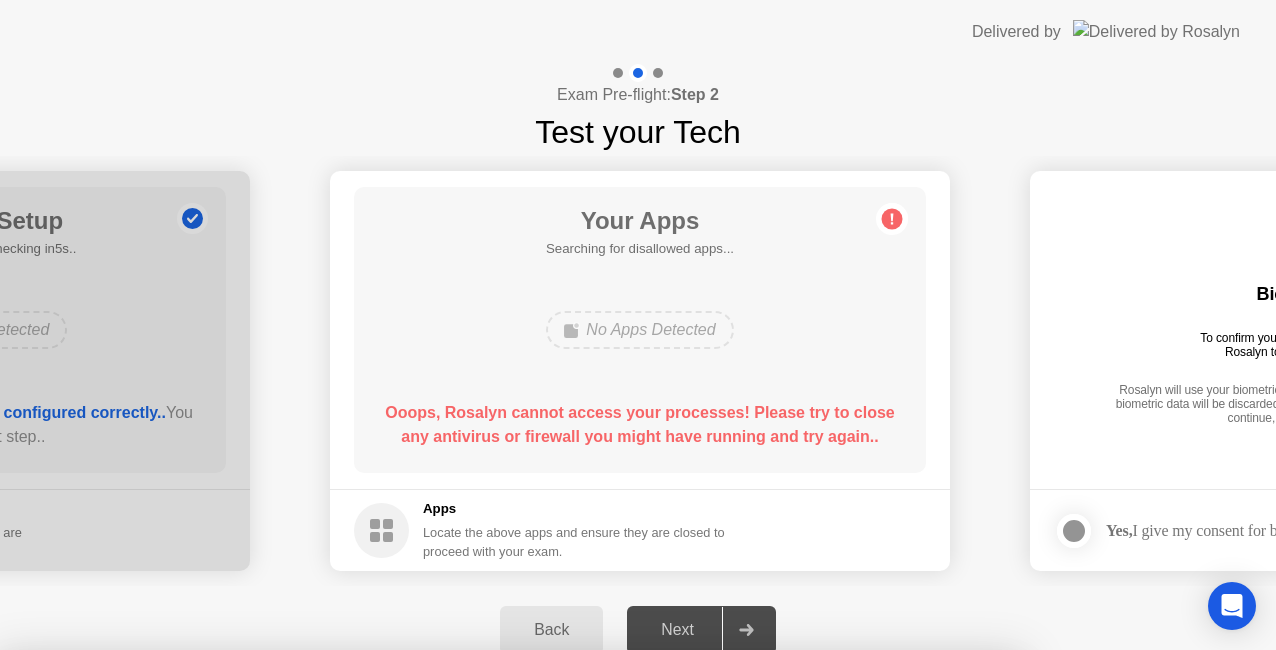 click on "No" at bounding box center (558, 763) 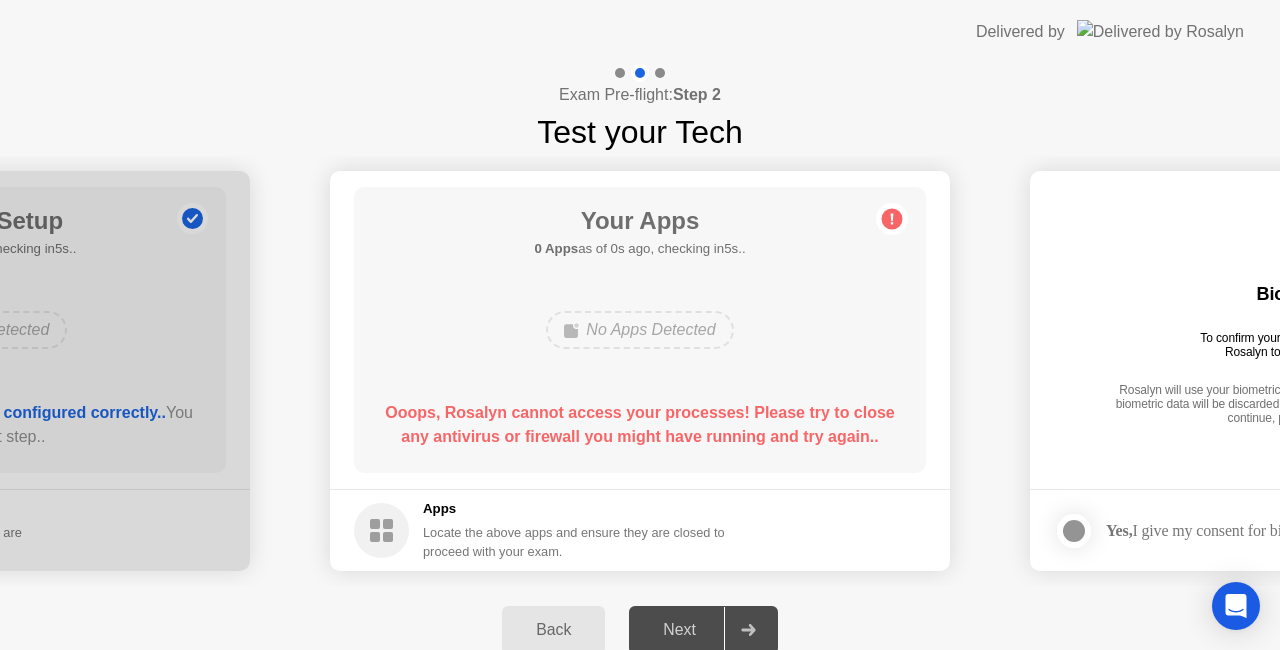 click on "Back" 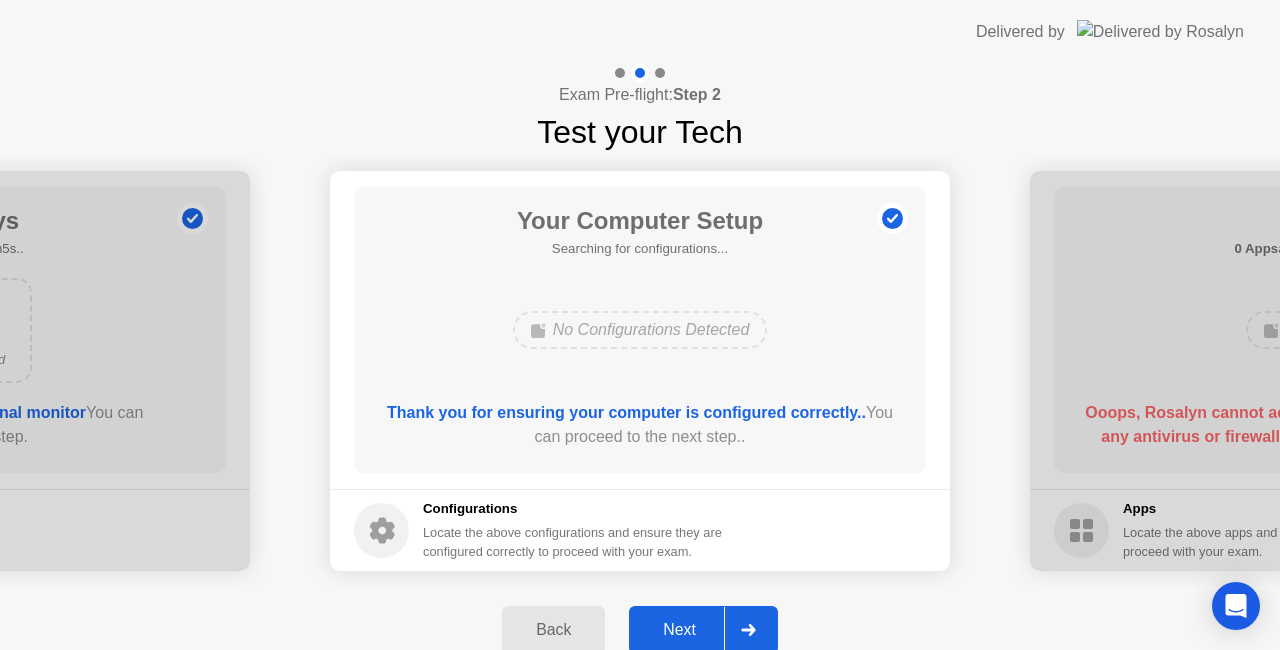 click on "Next" 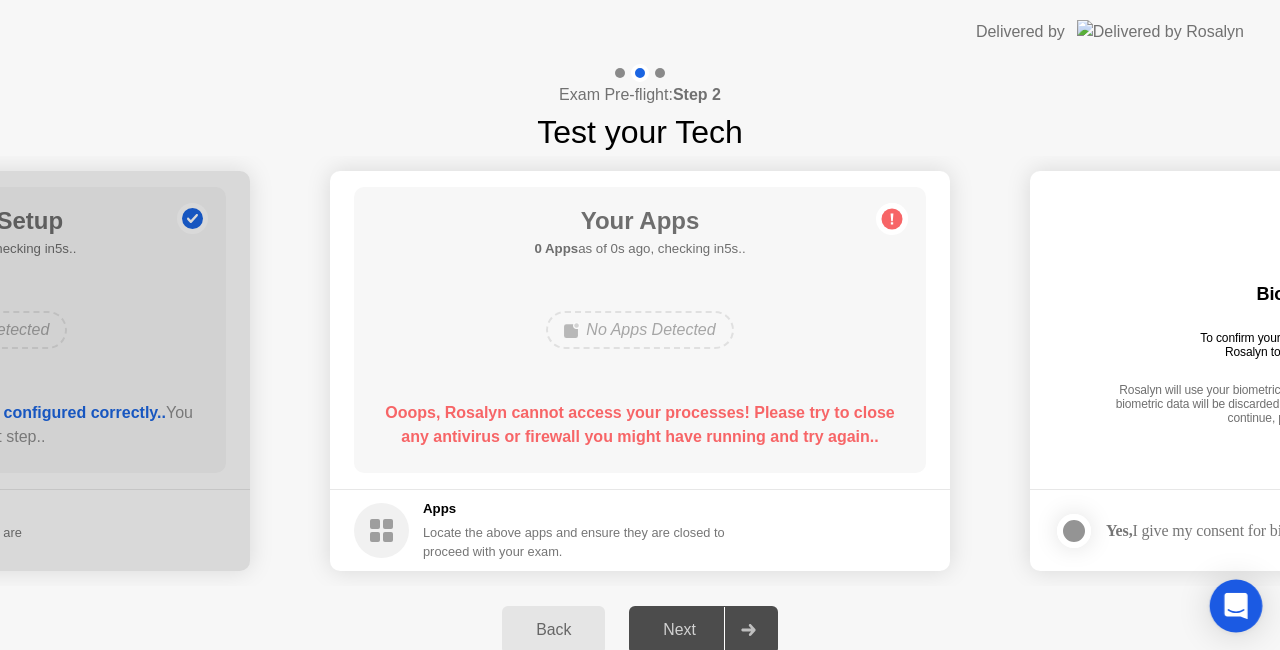 click at bounding box center (1236, 606) 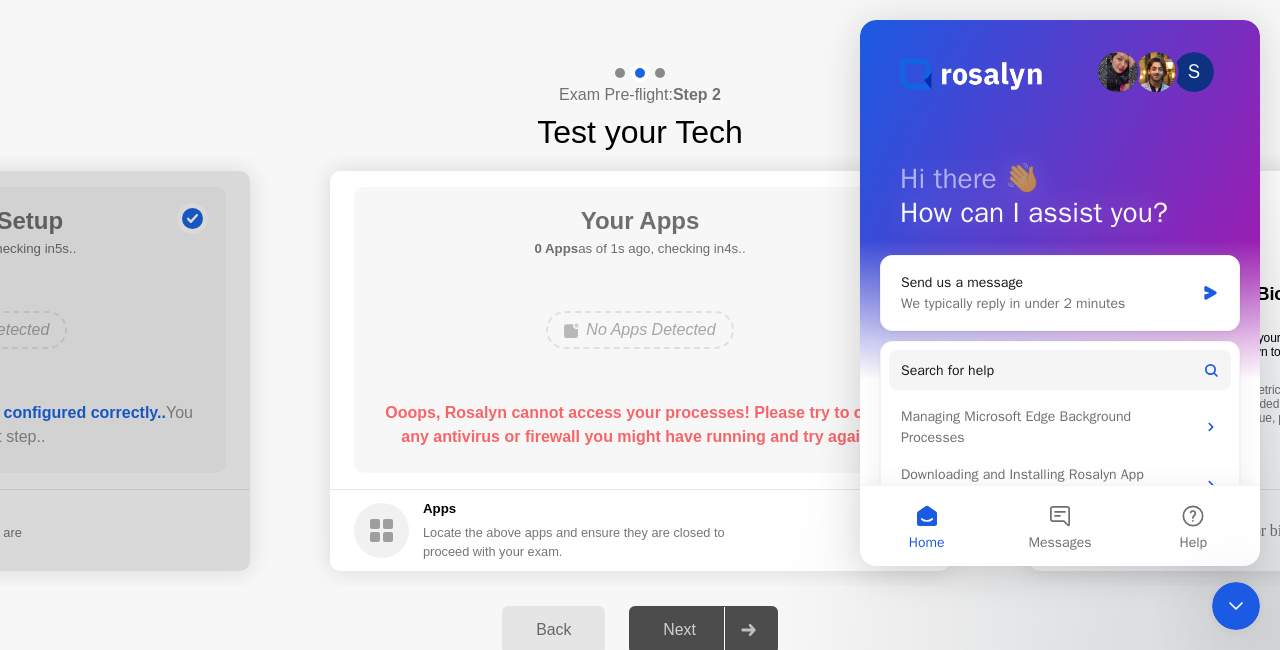 scroll, scrollTop: 0, scrollLeft: 0, axis: both 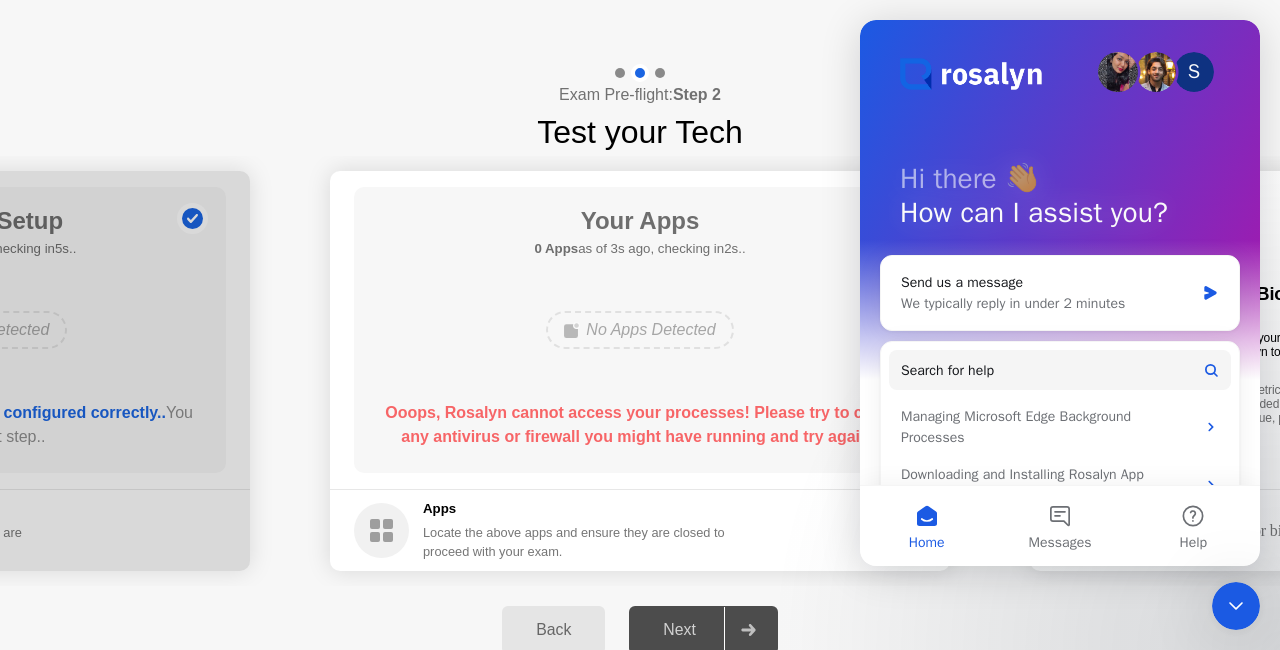 click on "Your Apps 0 Apps  as of 3s ago, checking in2s..  No Apps Detected  Ooops, Rosalyn cannot access your processes! Please try to close any antivirus or firewall you might have running and try again.." 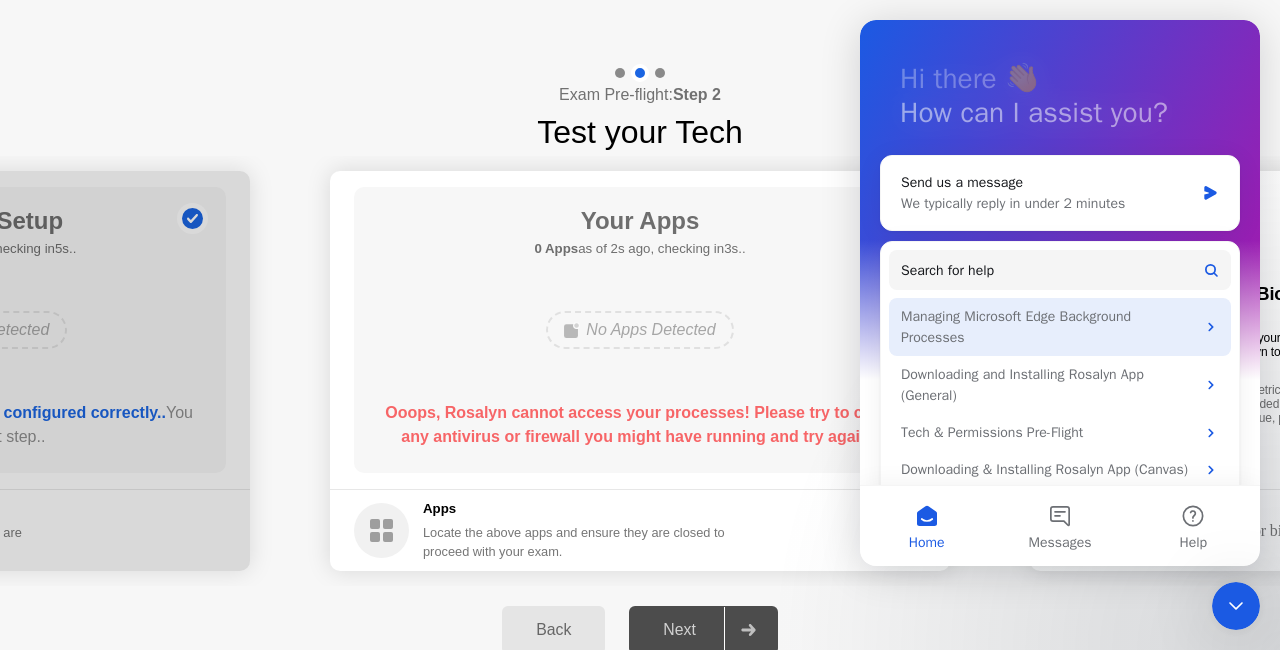 scroll, scrollTop: 141, scrollLeft: 0, axis: vertical 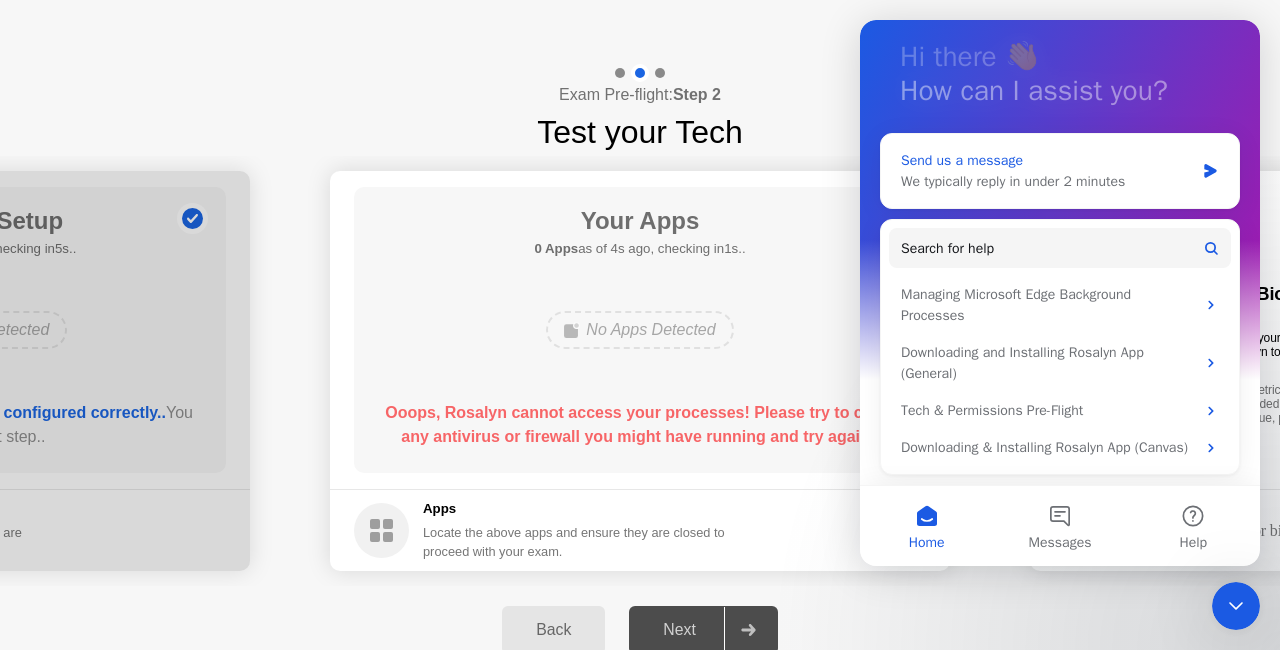 click on "Send us a message" at bounding box center [1047, 160] 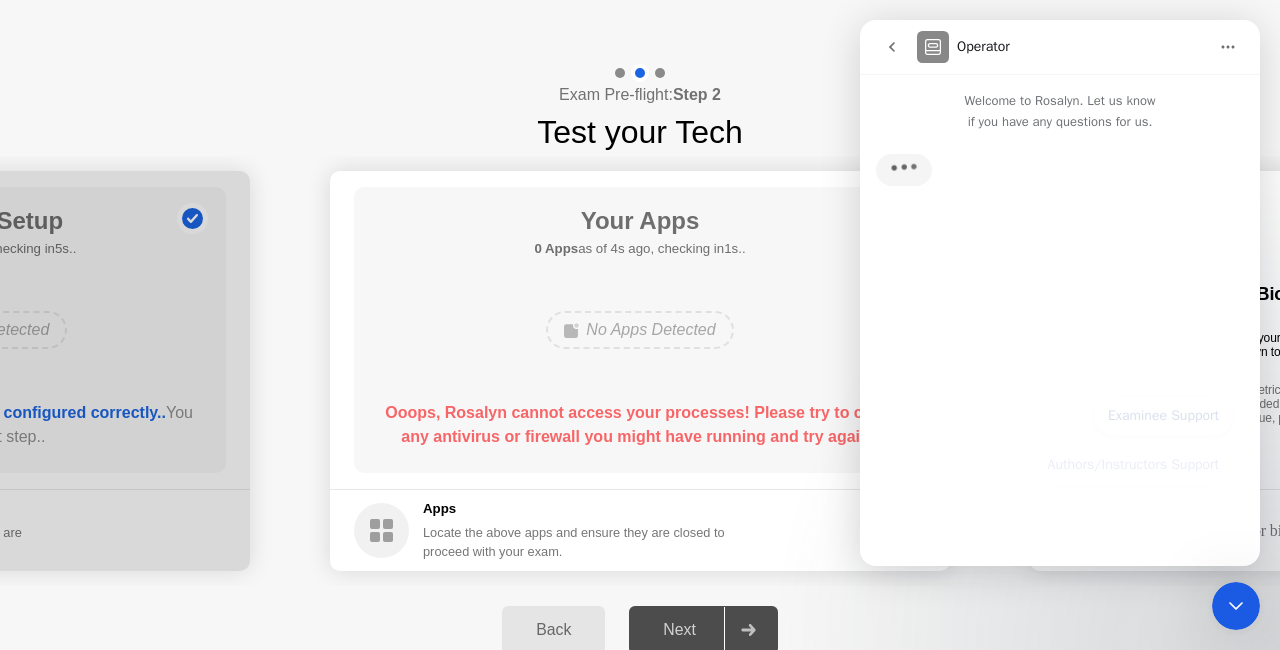 scroll, scrollTop: 0, scrollLeft: 0, axis: both 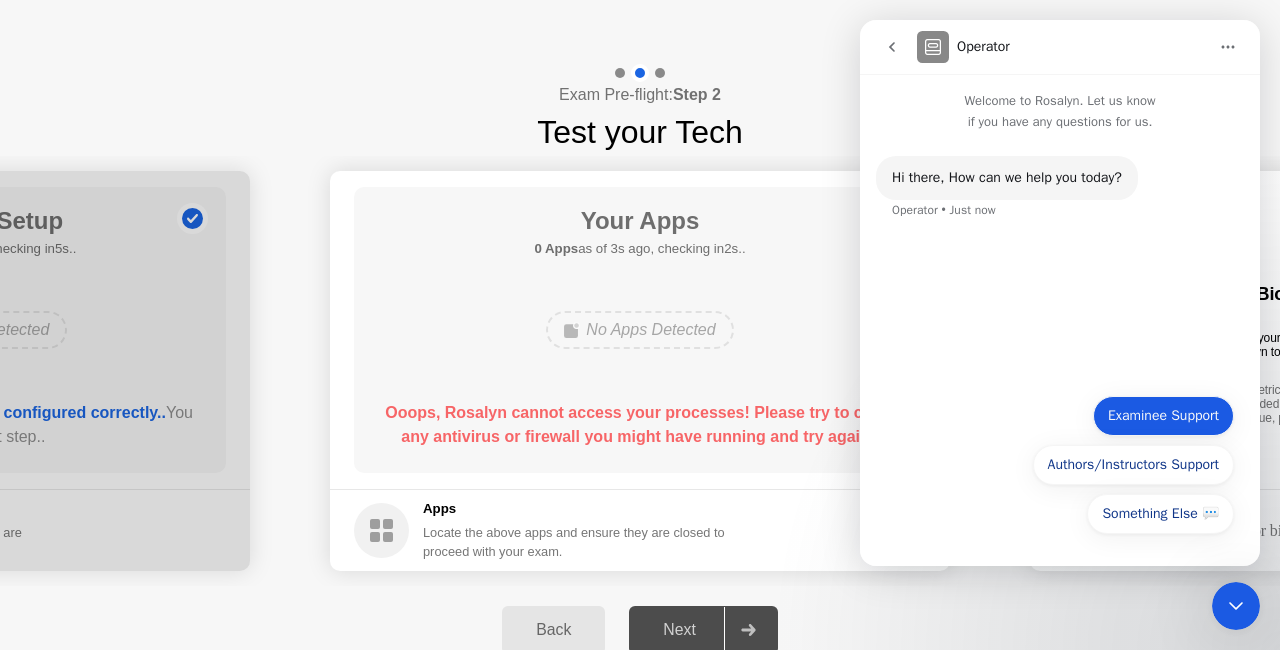 click on "Examinee Support" at bounding box center [1163, 416] 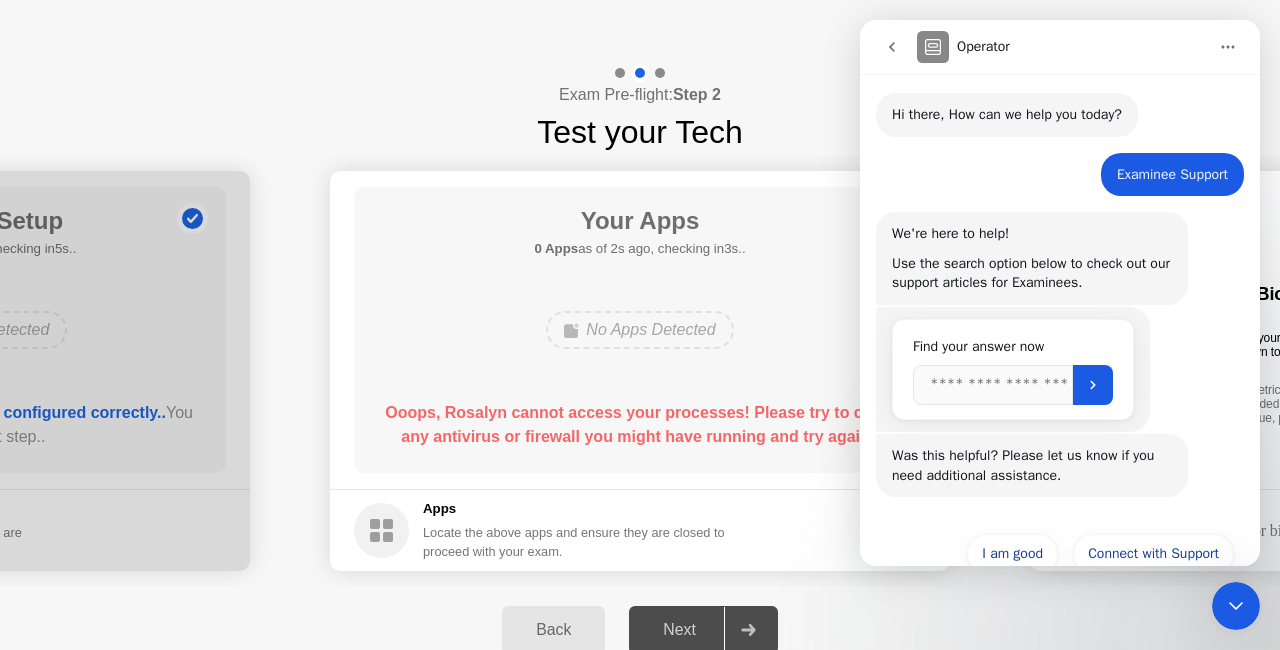 scroll, scrollTop: 106, scrollLeft: 0, axis: vertical 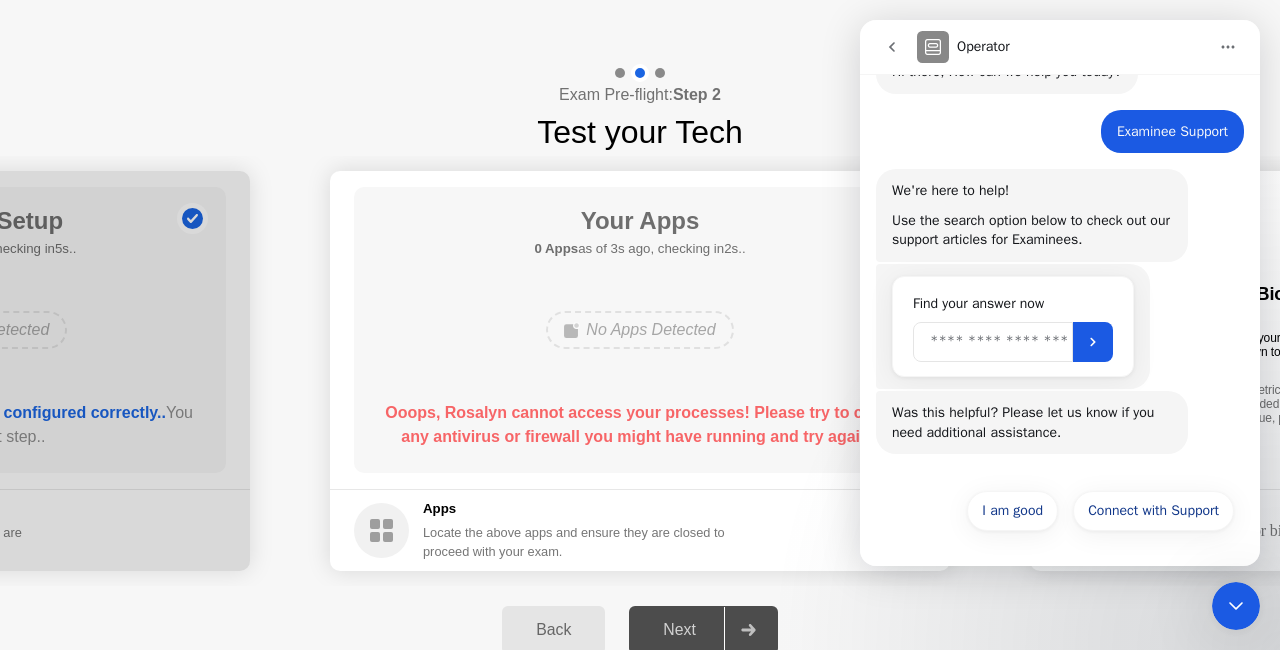 click at bounding box center [993, 342] 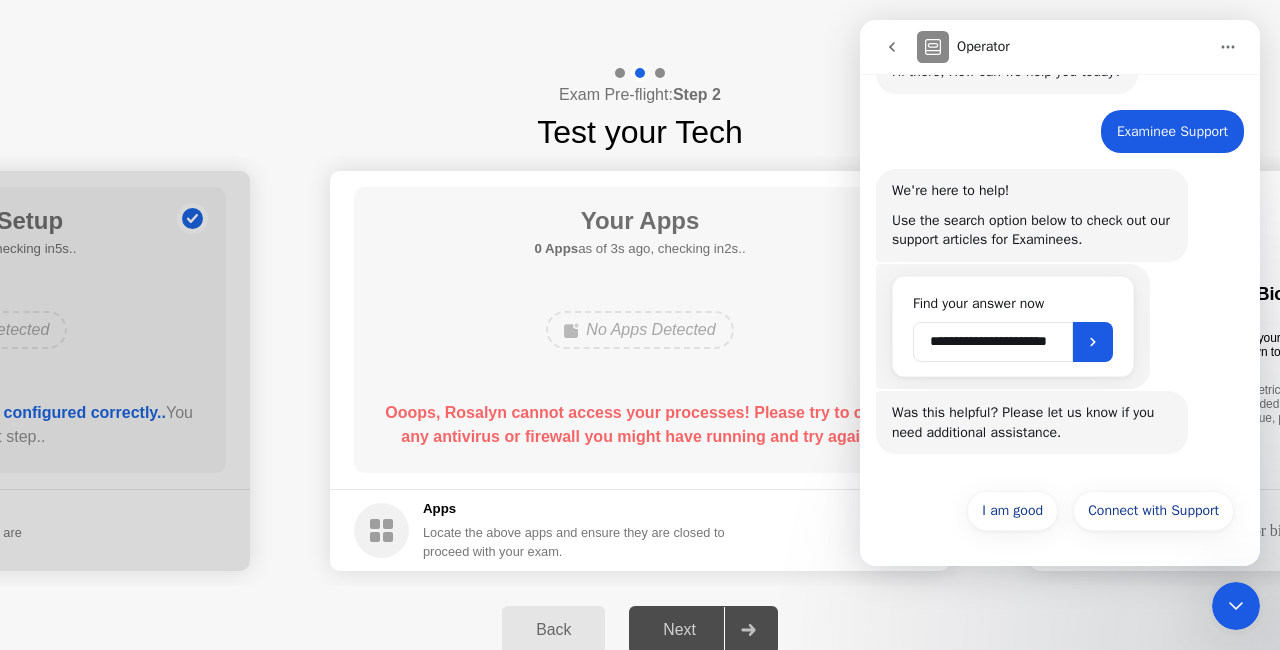 scroll, scrollTop: 106, scrollLeft: 0, axis: vertical 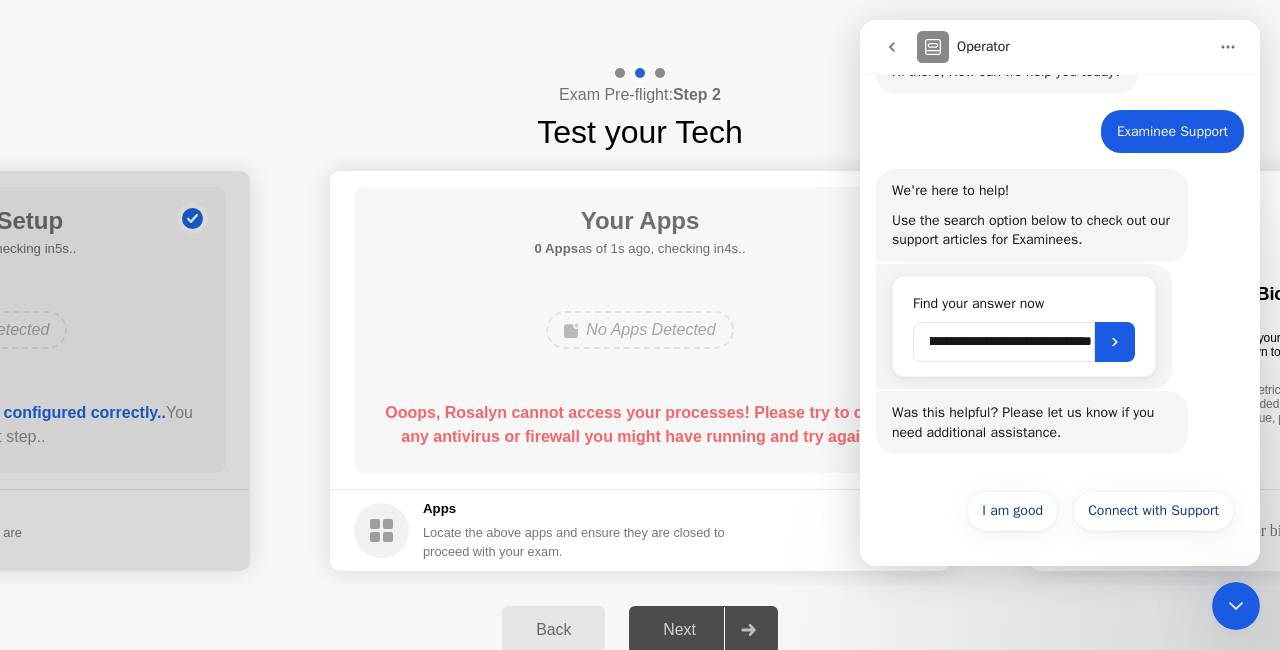 type on "**********" 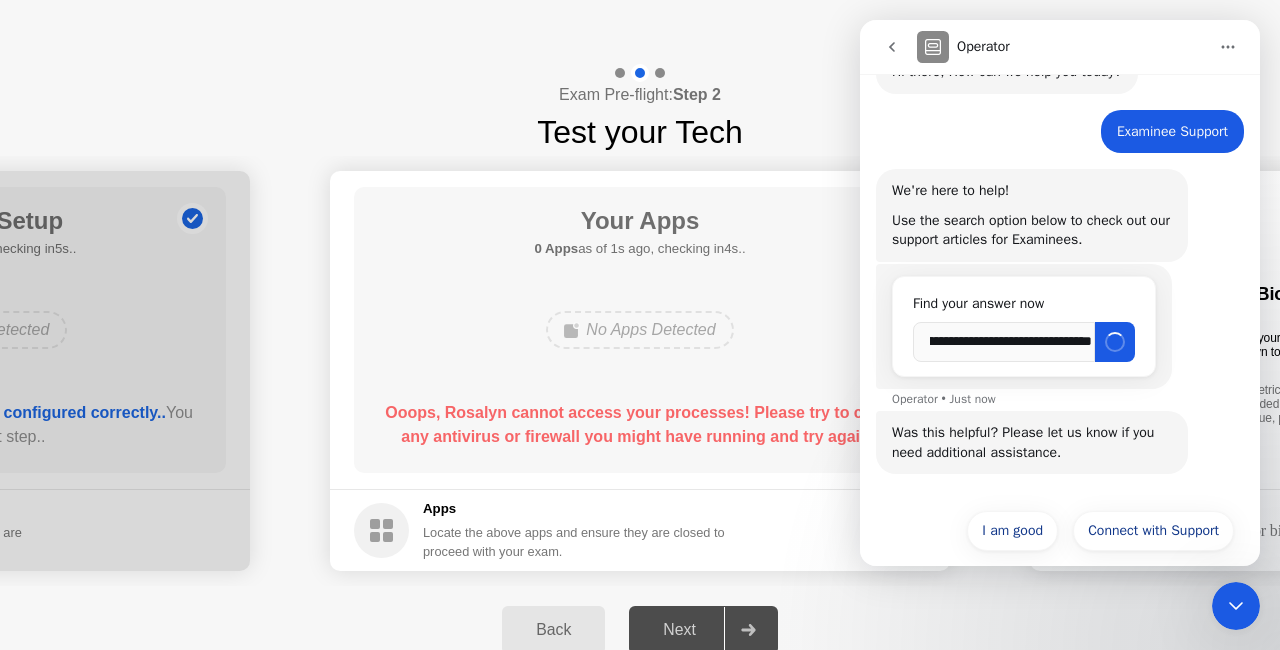 scroll, scrollTop: 0, scrollLeft: 0, axis: both 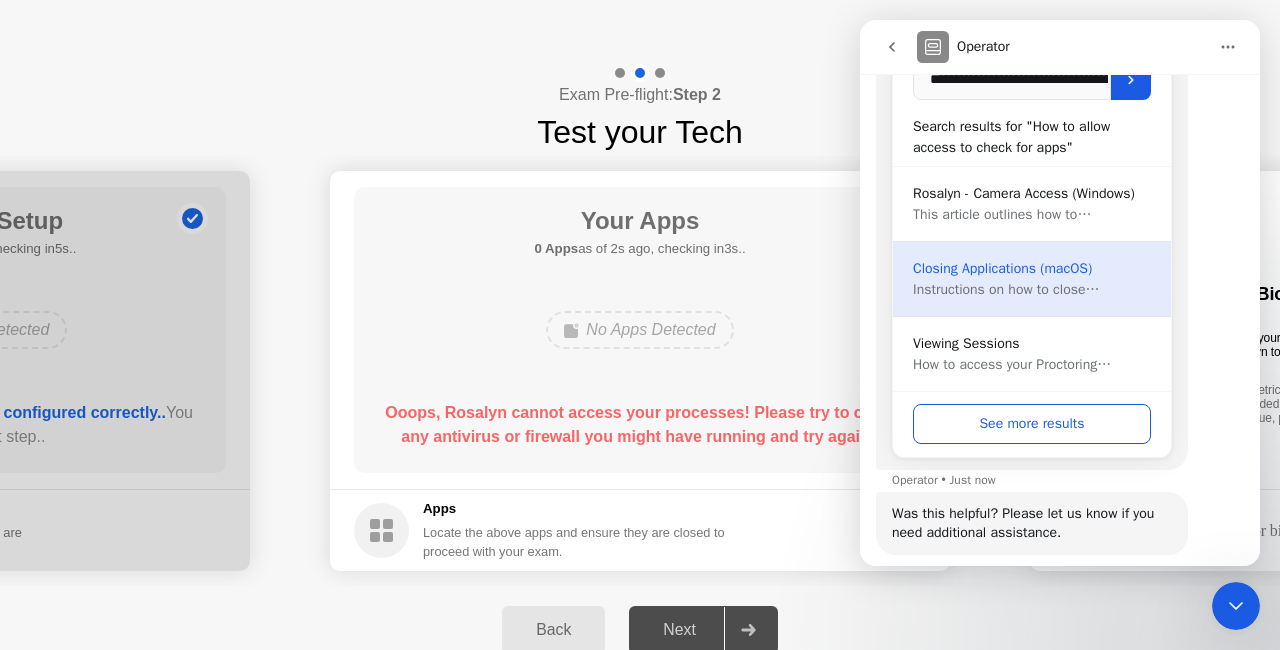 click on "Instructions on how to close…" at bounding box center (1032, 289) 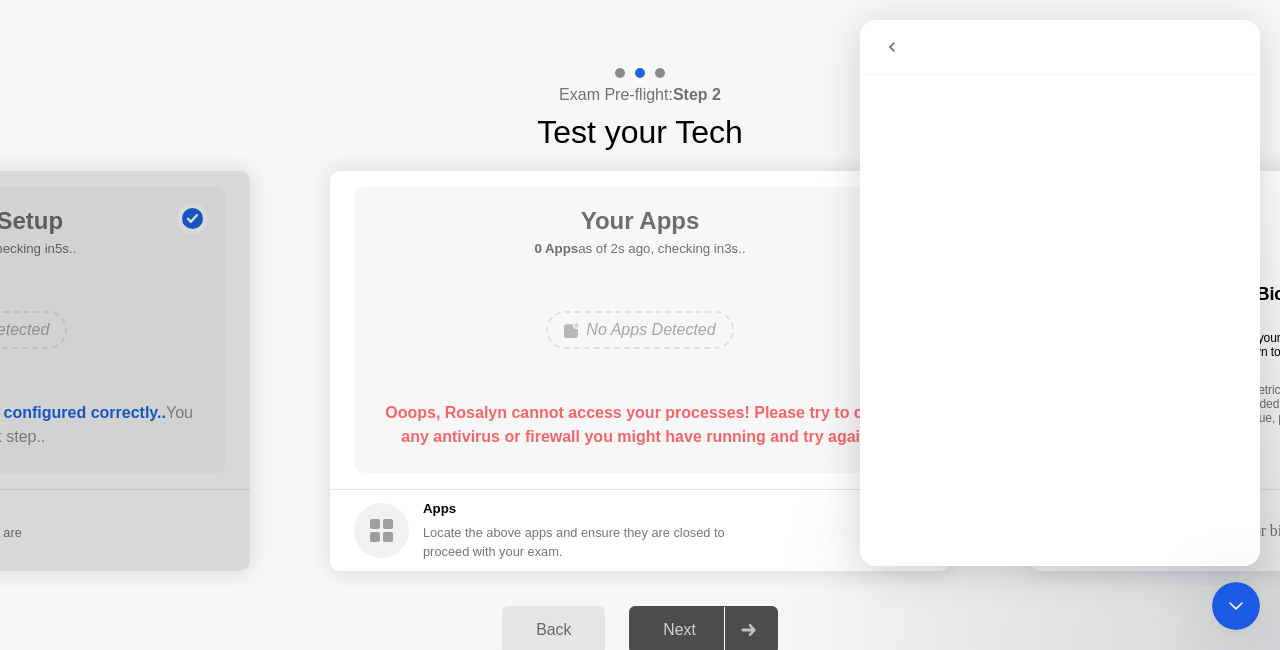 scroll, scrollTop: 0, scrollLeft: 0, axis: both 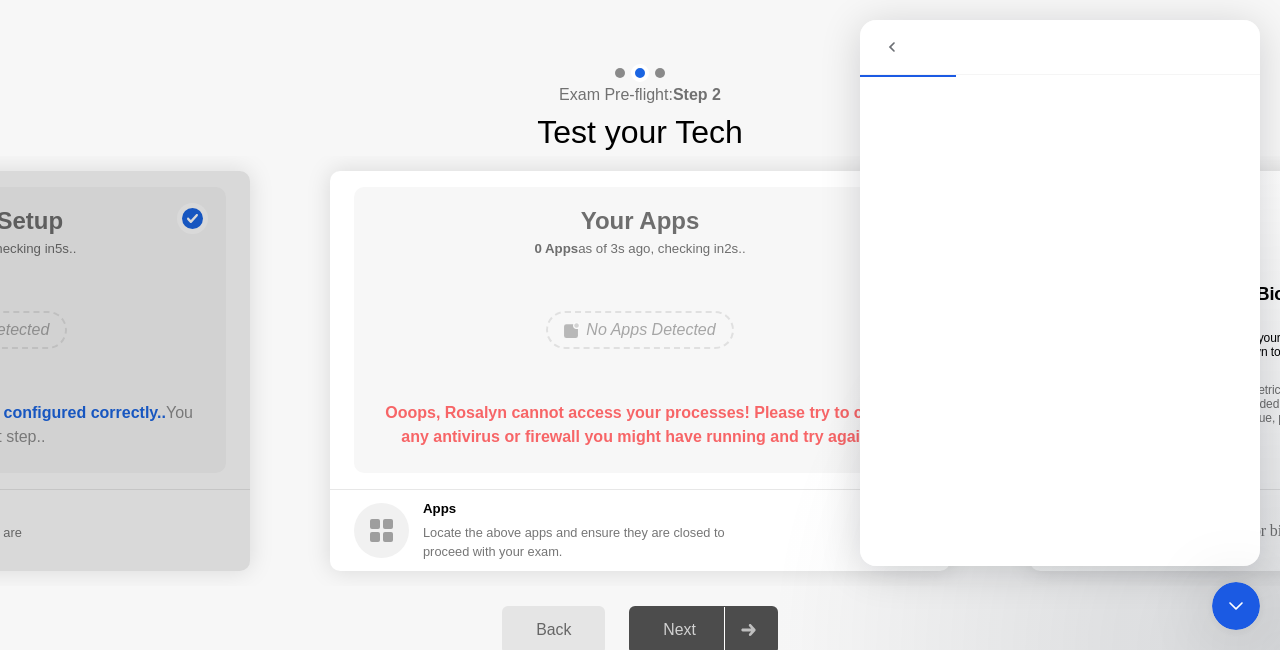 click at bounding box center [892, 47] 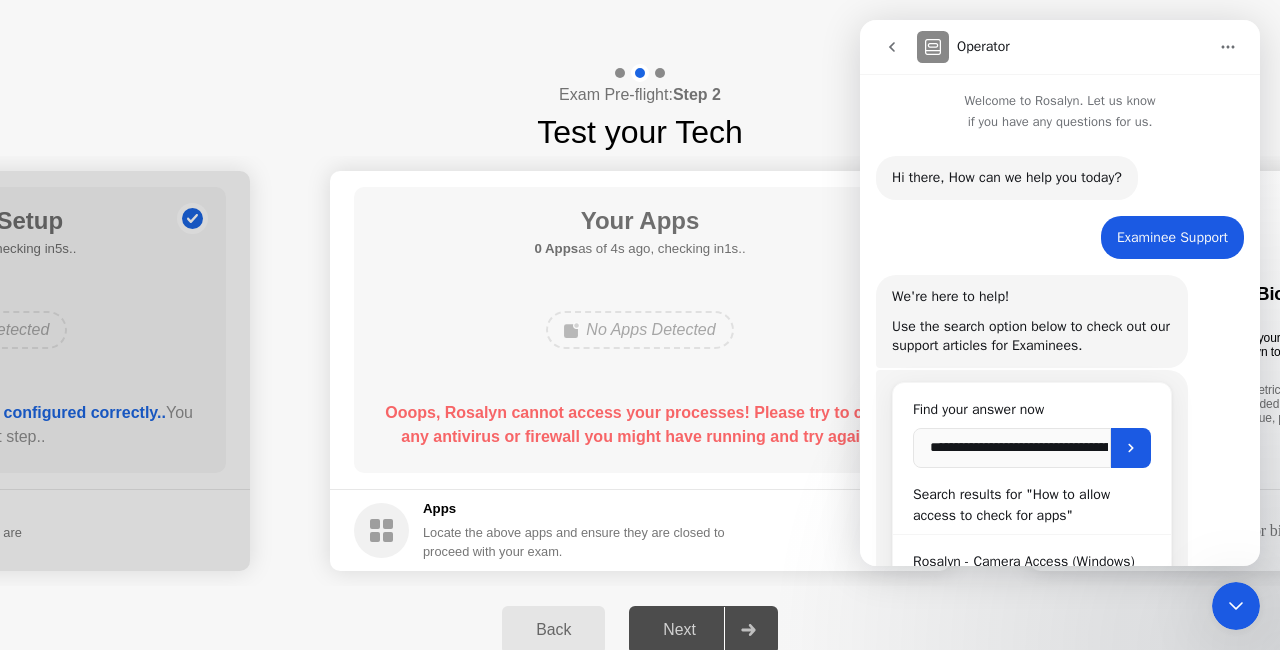 scroll, scrollTop: 448, scrollLeft: 0, axis: vertical 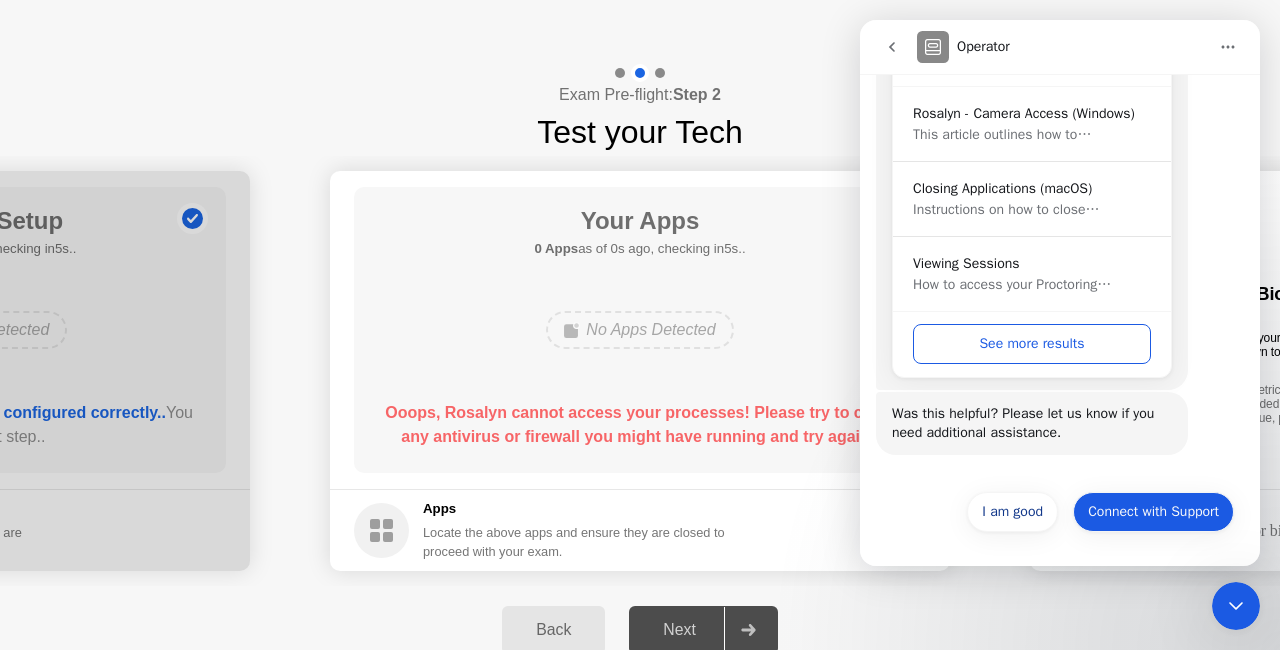 click on "Connect with Support" at bounding box center [1153, 512] 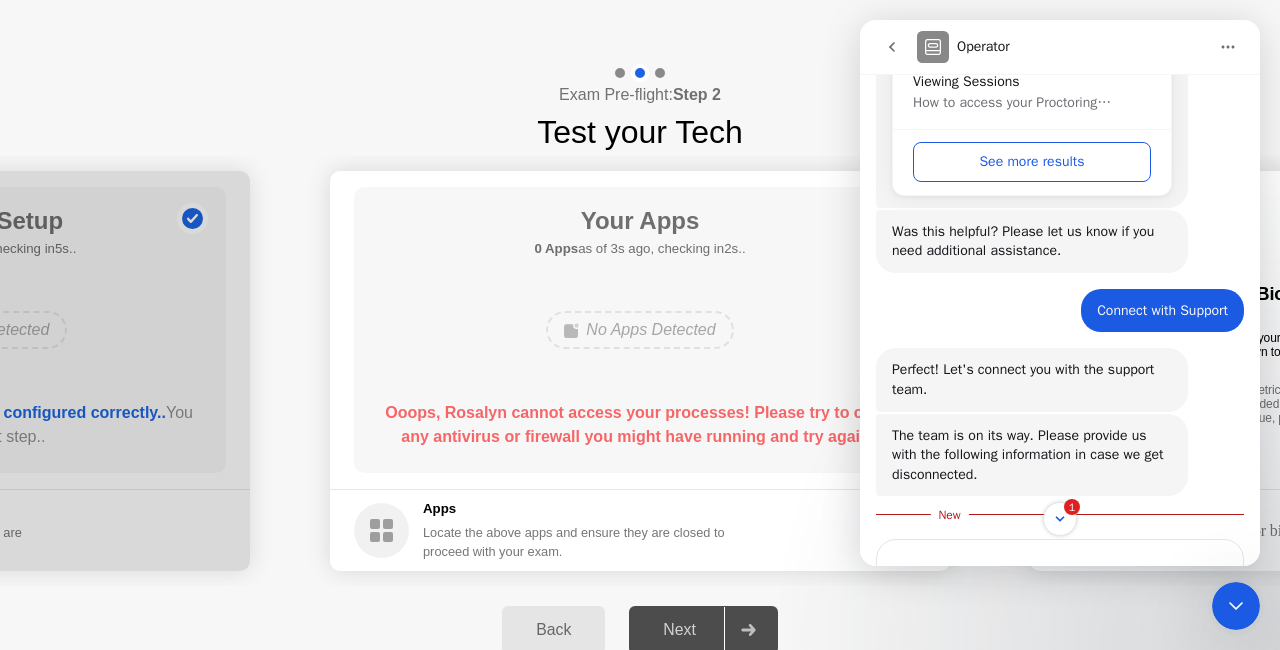 scroll, scrollTop: 772, scrollLeft: 0, axis: vertical 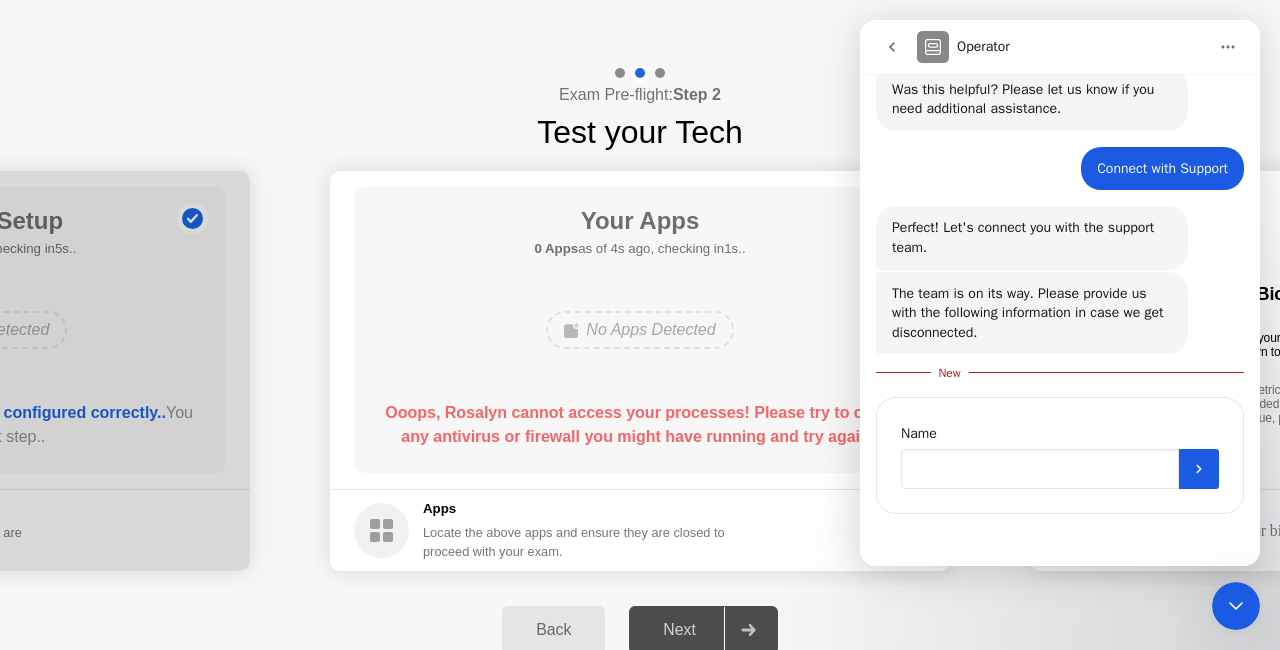 click at bounding box center [1040, 469] 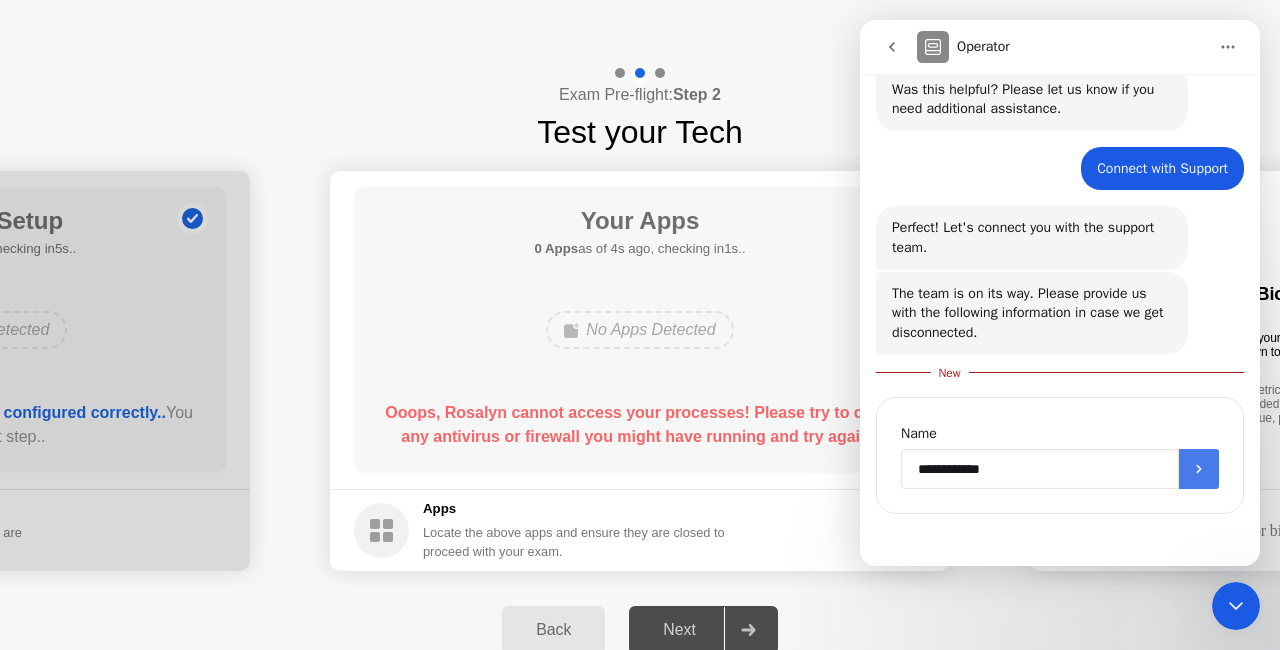 type on "**********" 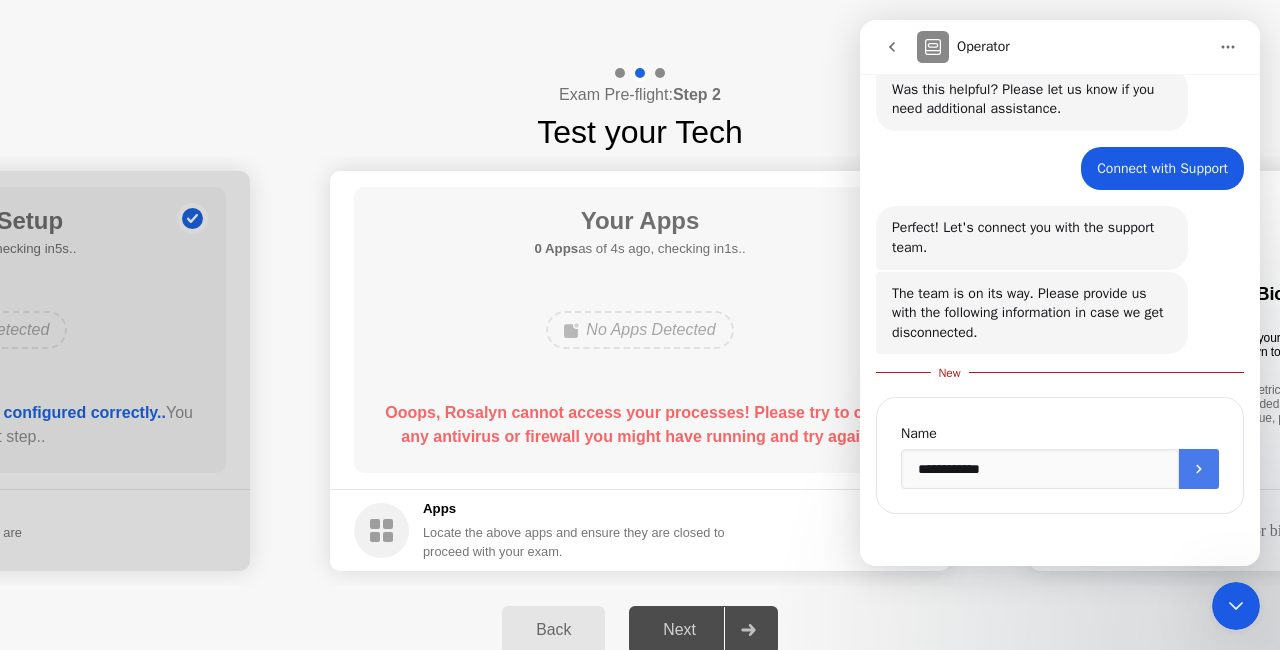click at bounding box center [1199, 469] 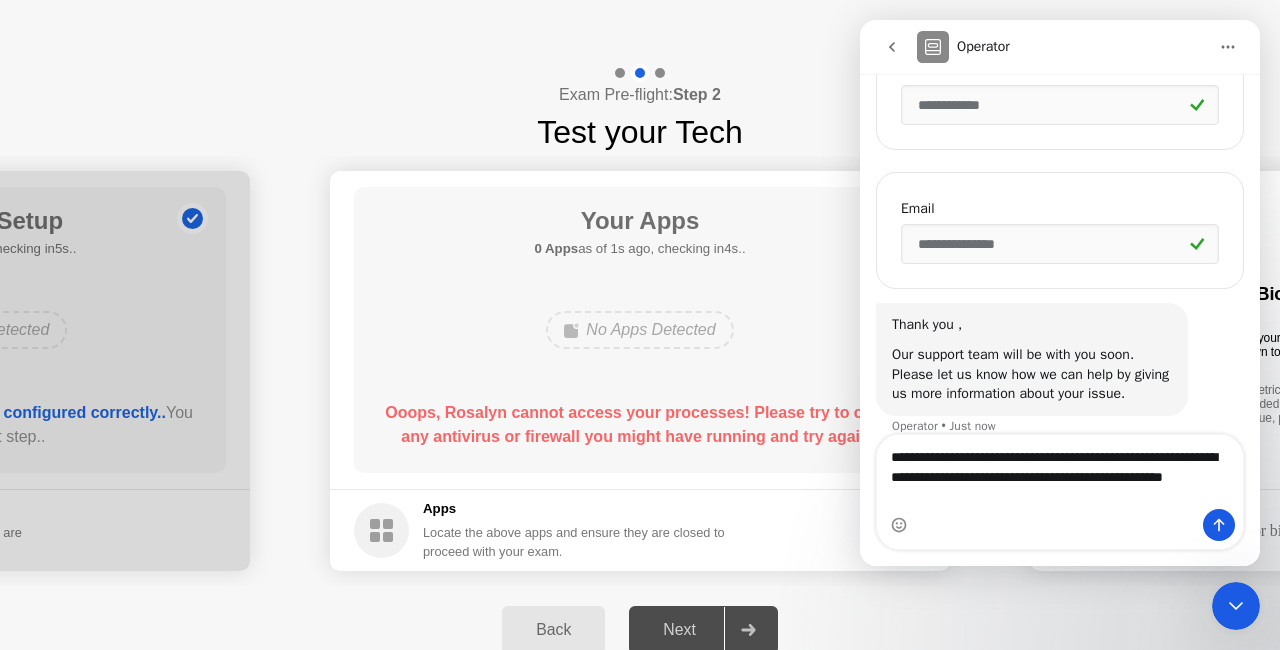 scroll, scrollTop: 1156, scrollLeft: 0, axis: vertical 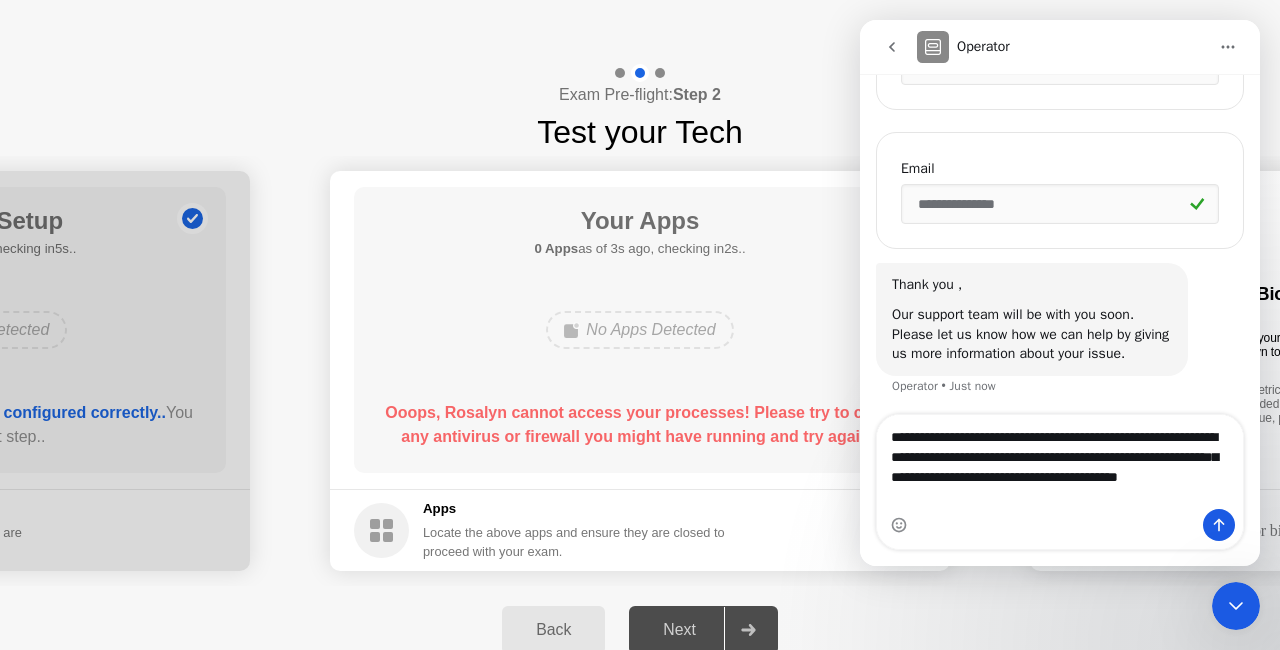 type on "**********" 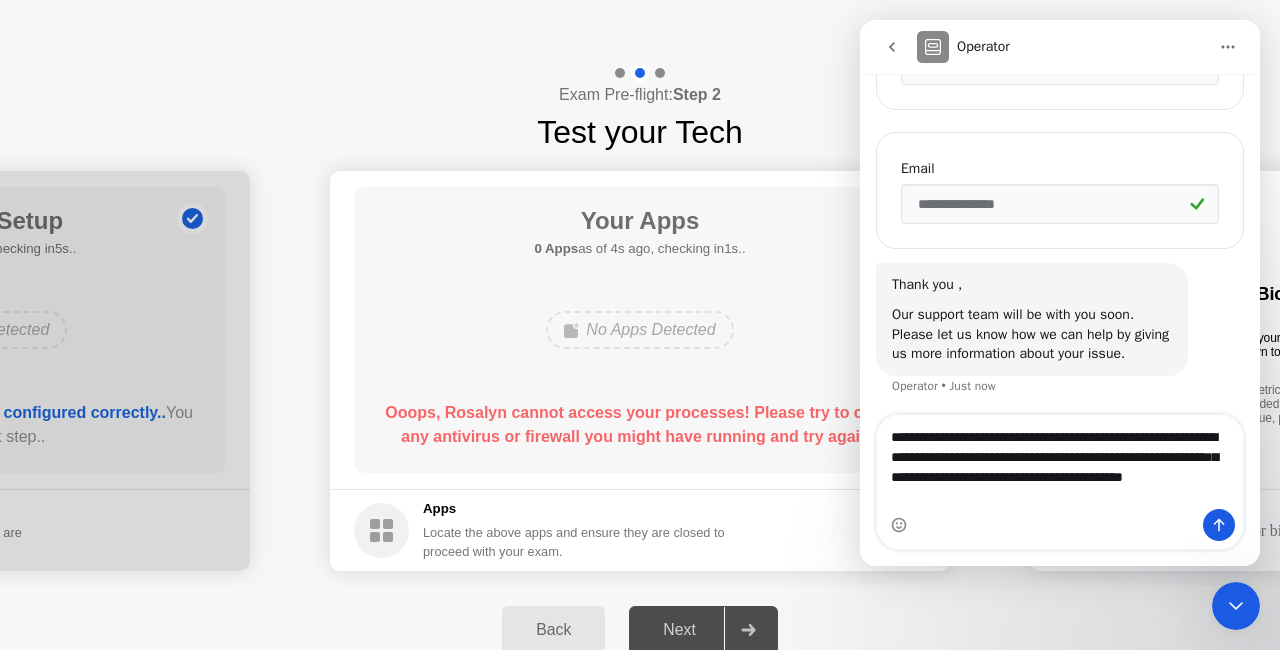type 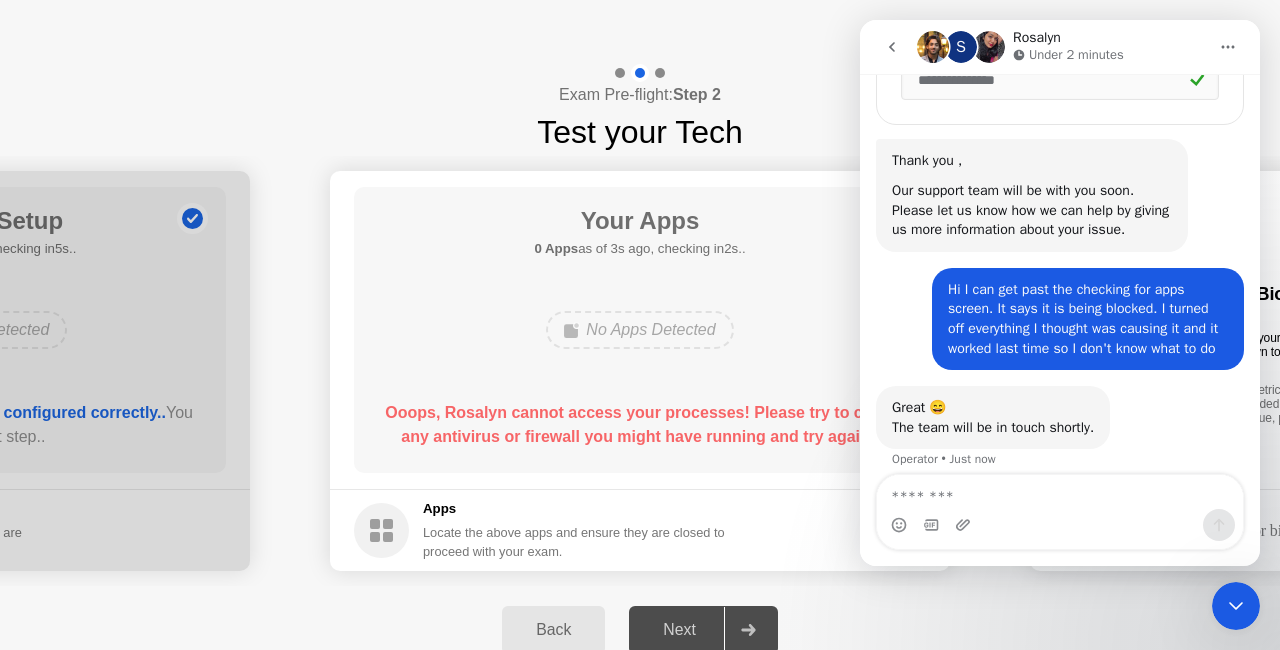 scroll, scrollTop: 1281, scrollLeft: 0, axis: vertical 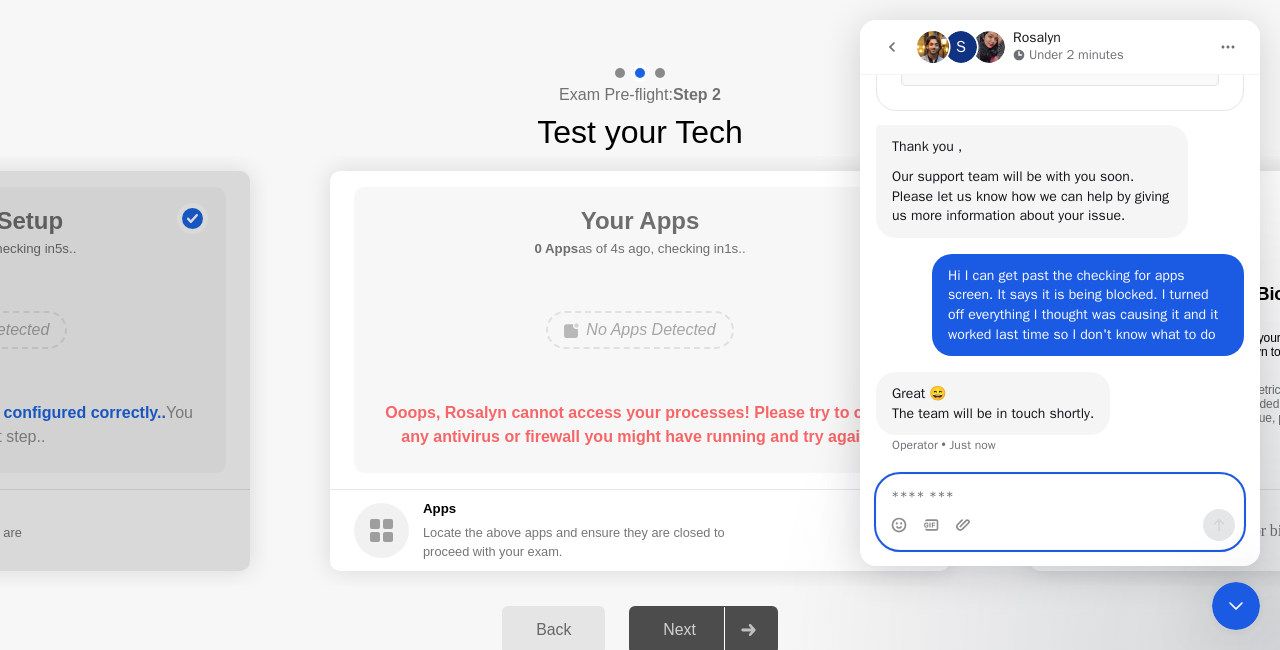 click at bounding box center [1060, 492] 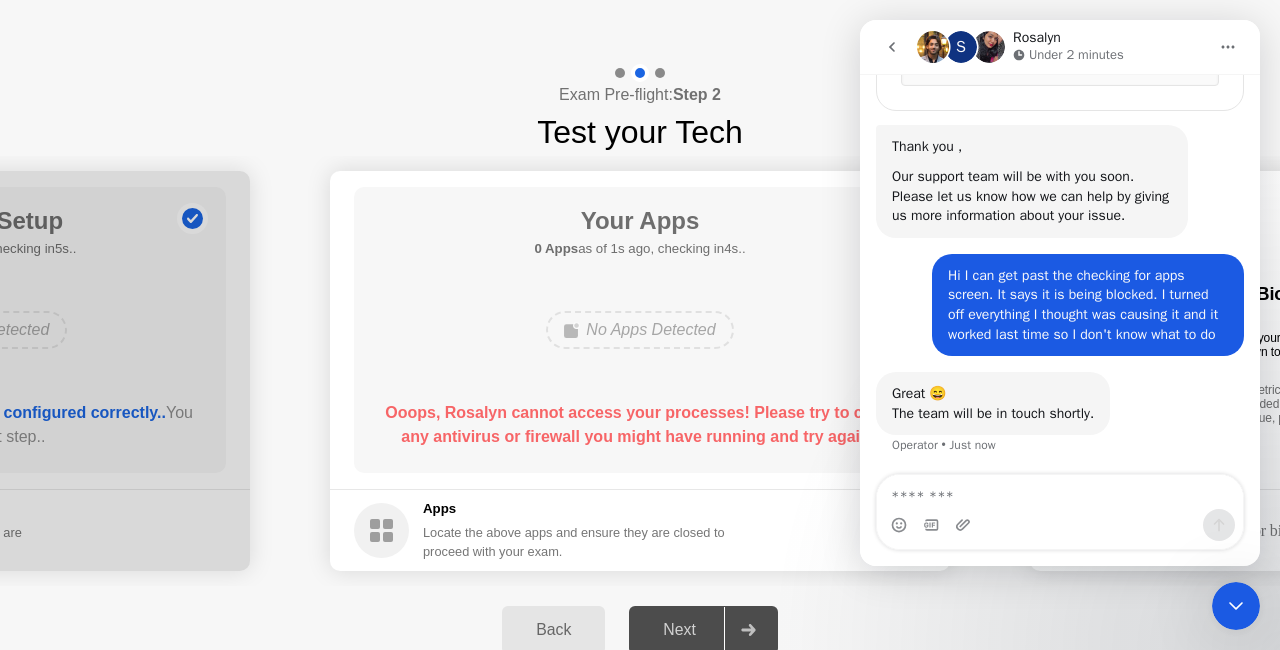 click on "Your Apps 0 Apps  as of 1s ago, checking in4s..  No Apps Detected  Ooops, Rosalyn cannot access your processes! Please try to close any antivirus or firewall you might have running and try again.." 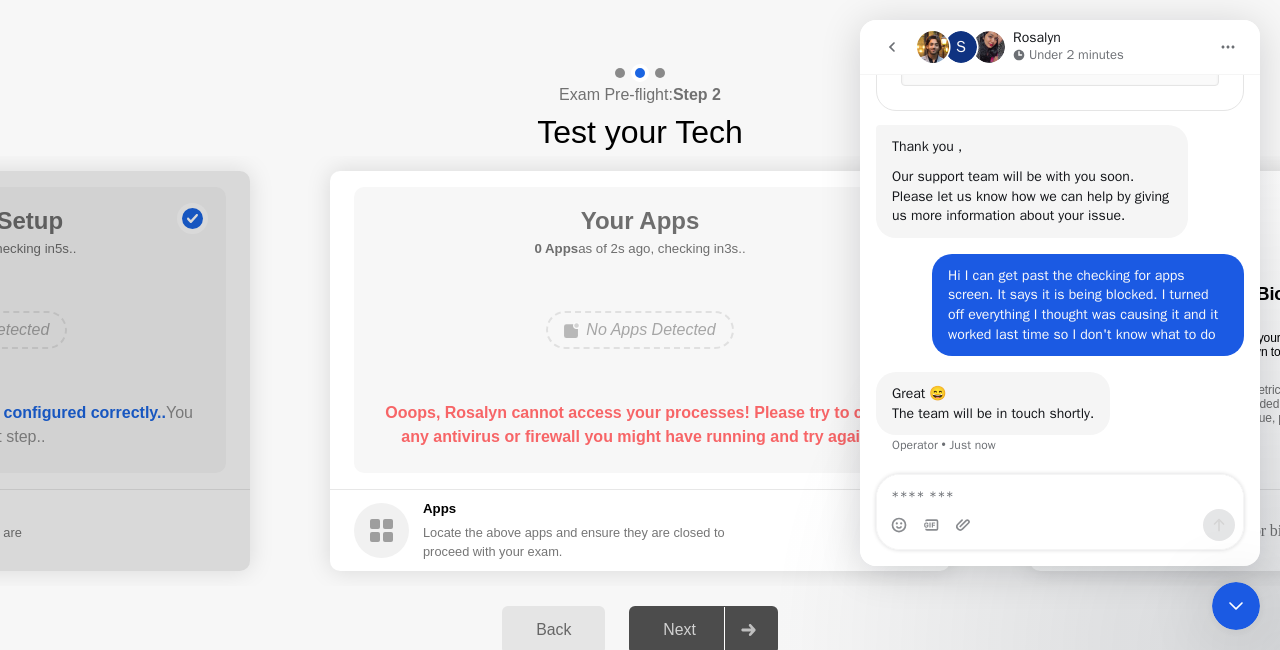 click on "Back" 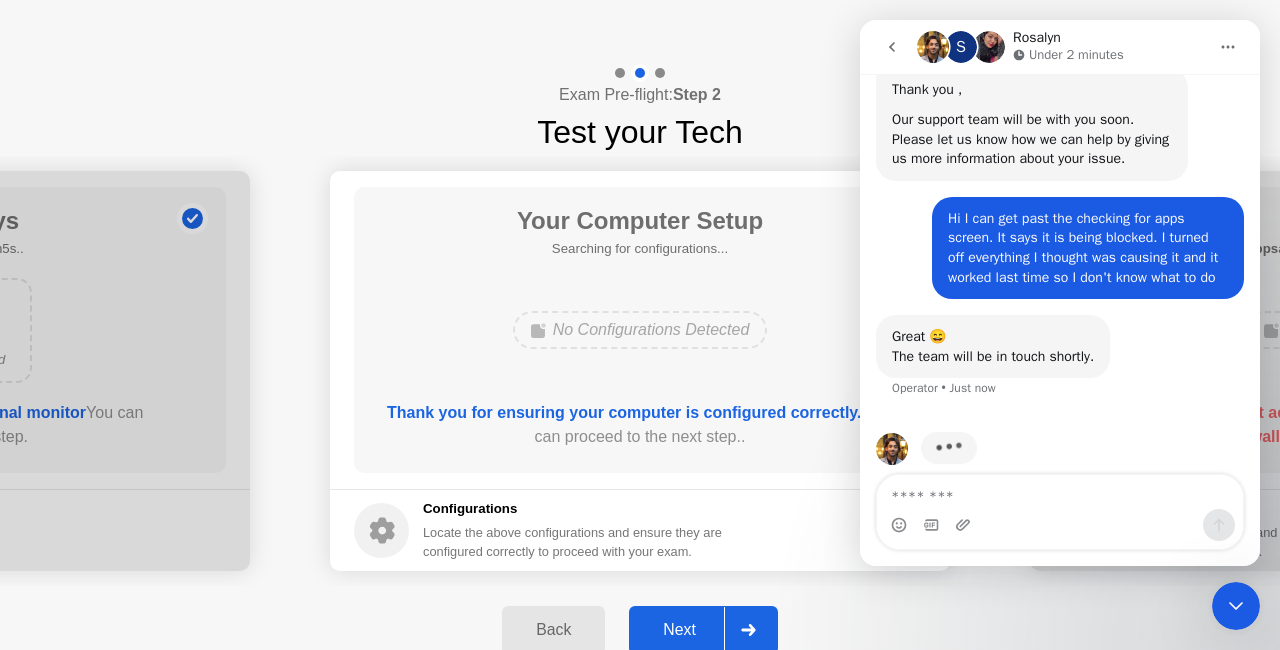 scroll, scrollTop: 1358, scrollLeft: 0, axis: vertical 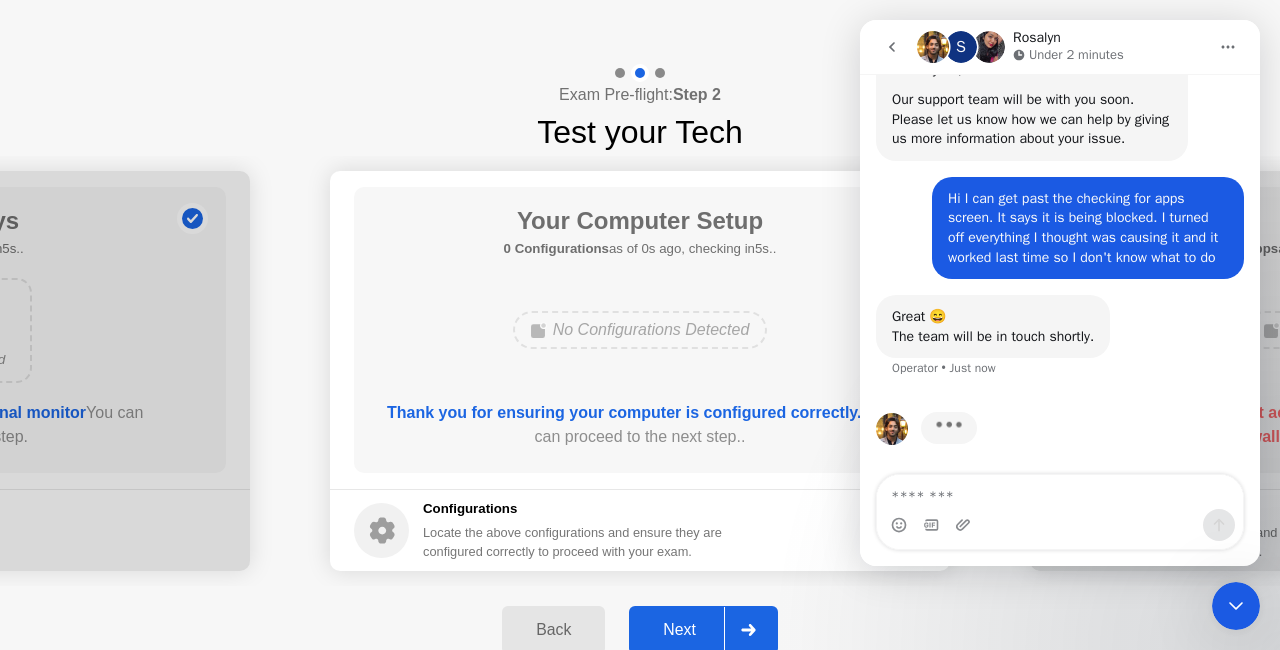 click on "Next" 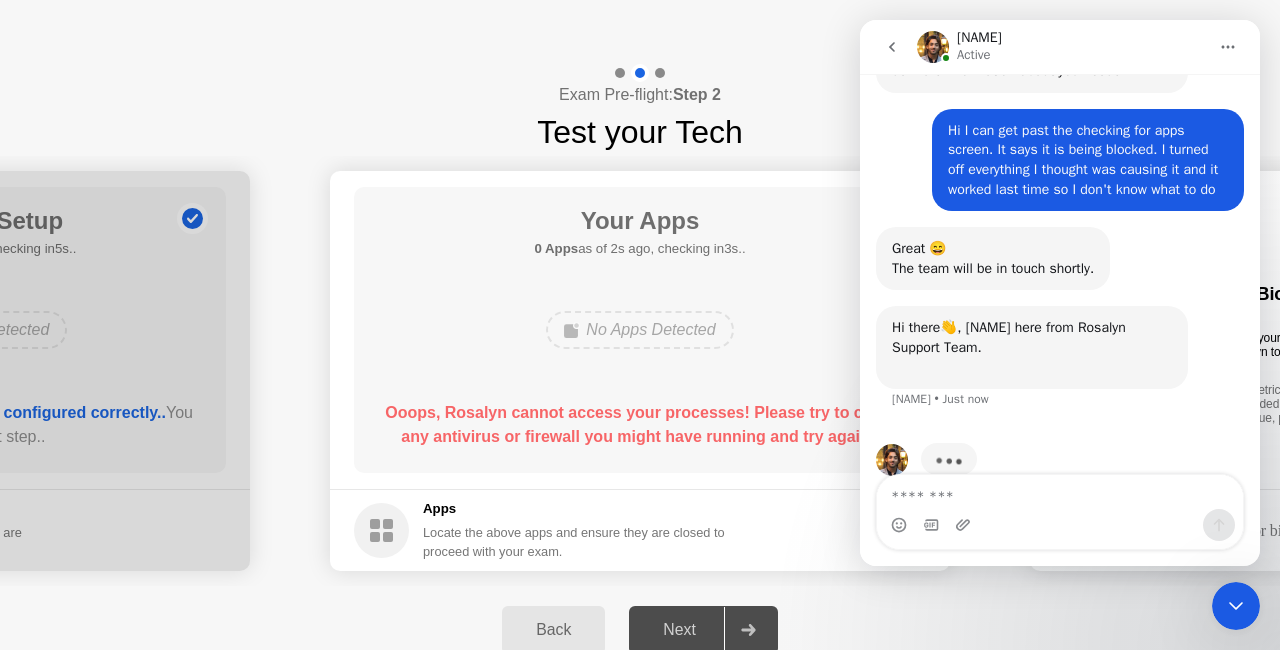 scroll, scrollTop: 1457, scrollLeft: 0, axis: vertical 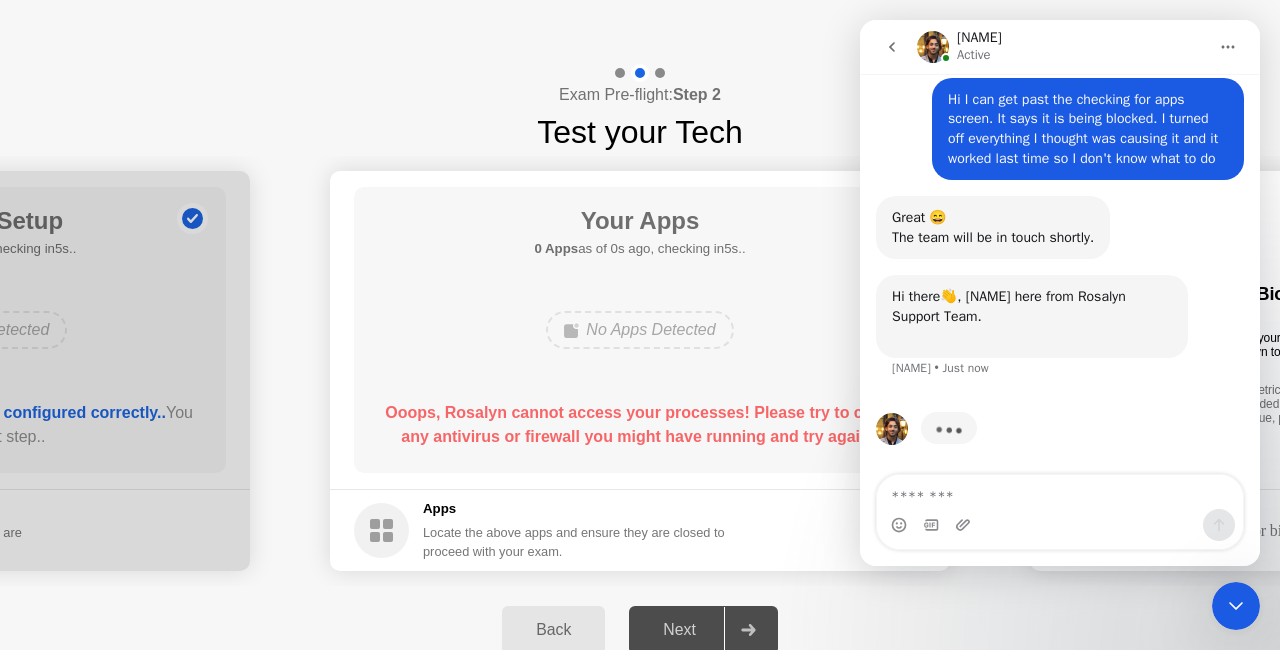 click on "Hi there👋, [NAME] here from Rosalyn Support Team. ​ [FIRST]    •   Just now" at bounding box center [1060, 338] 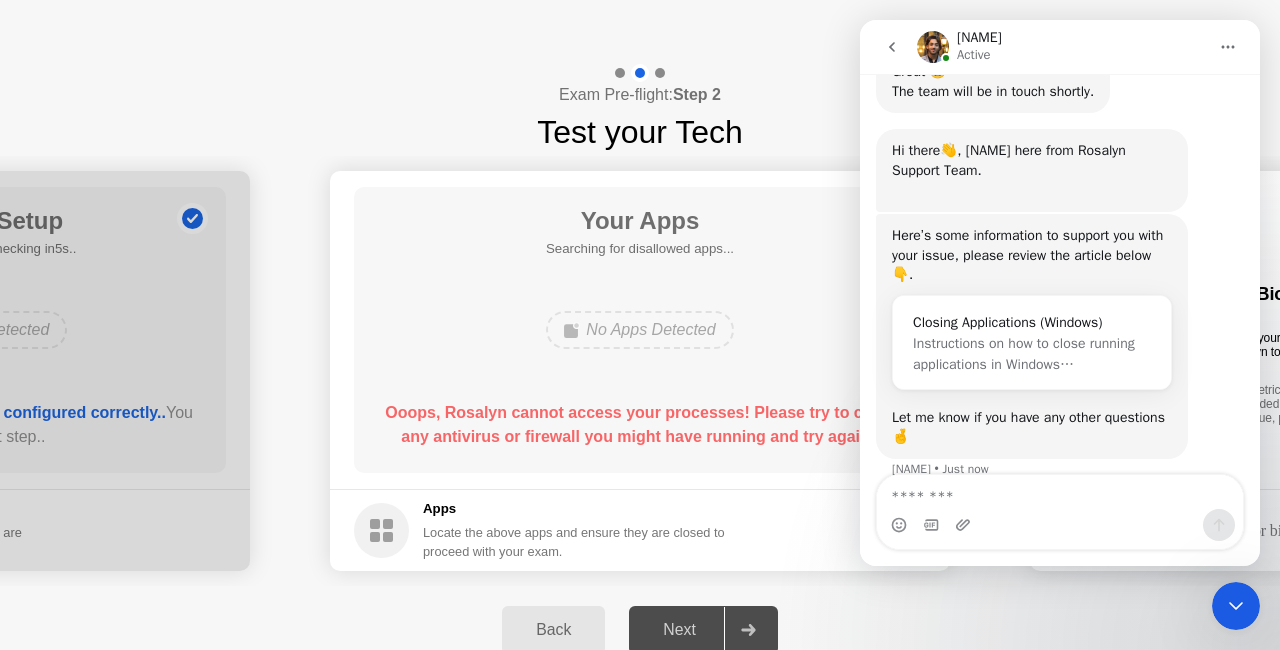 scroll, scrollTop: 1627, scrollLeft: 0, axis: vertical 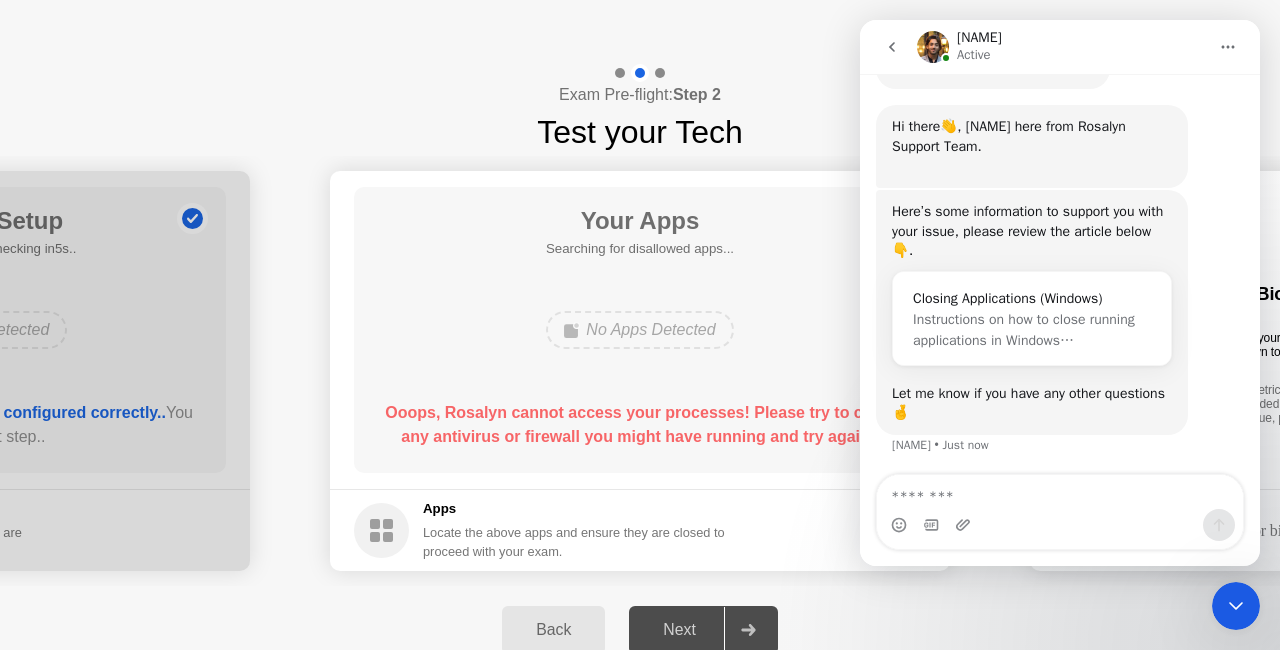 click on "Here’s some information to support you with your issue, please review the article below👇.   Closing Applications (Windows) Instructions on how to close running applications in Windows…    Let me know if you have any other questions 🤞 [NAME]    •   Just now" at bounding box center [1032, 312] 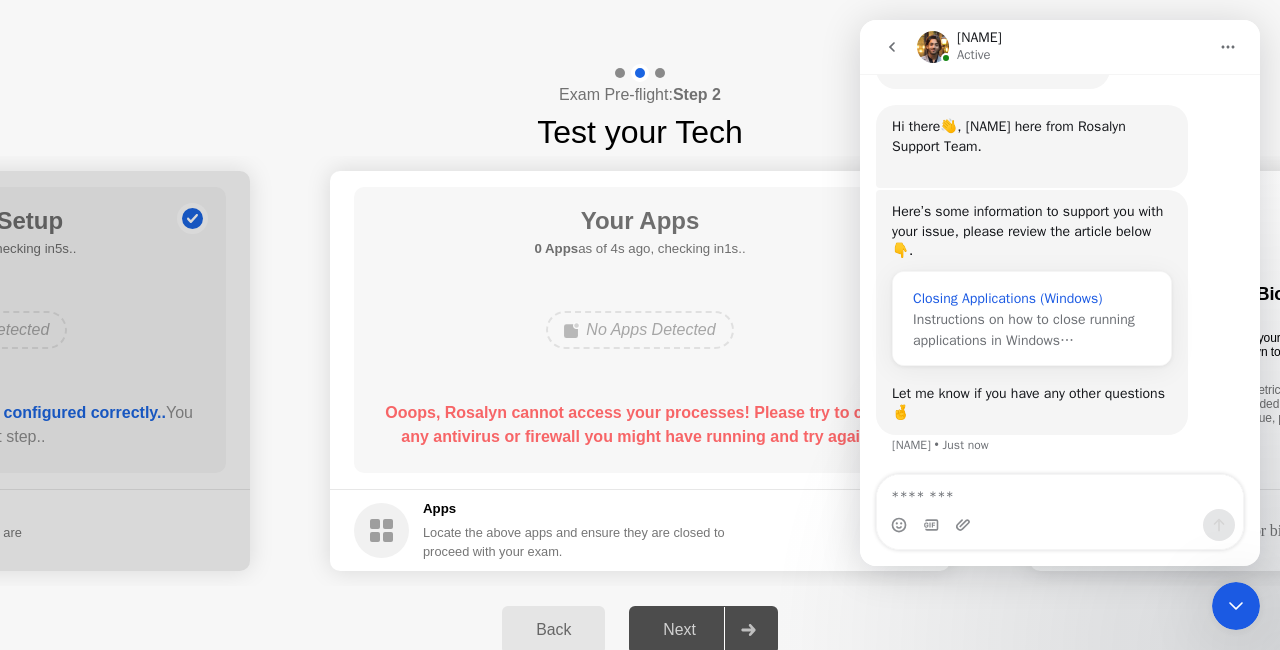 click on "Closing Applications (Windows)" at bounding box center [1032, 298] 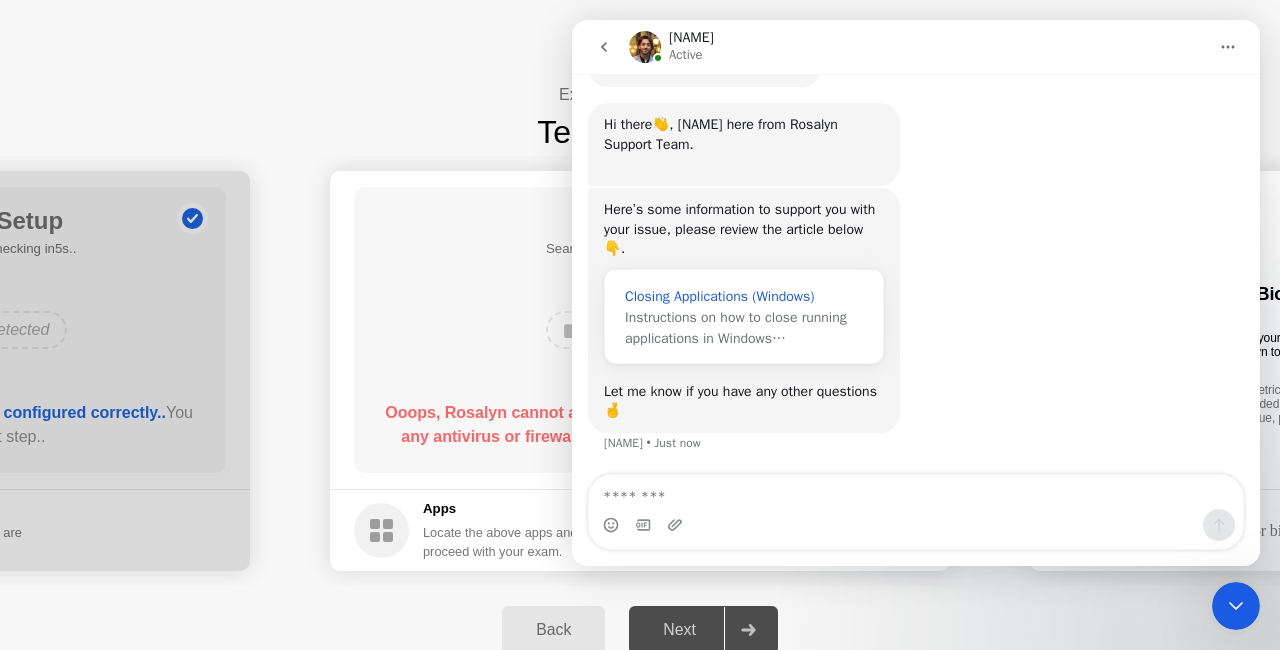 scroll, scrollTop: 0, scrollLeft: 0, axis: both 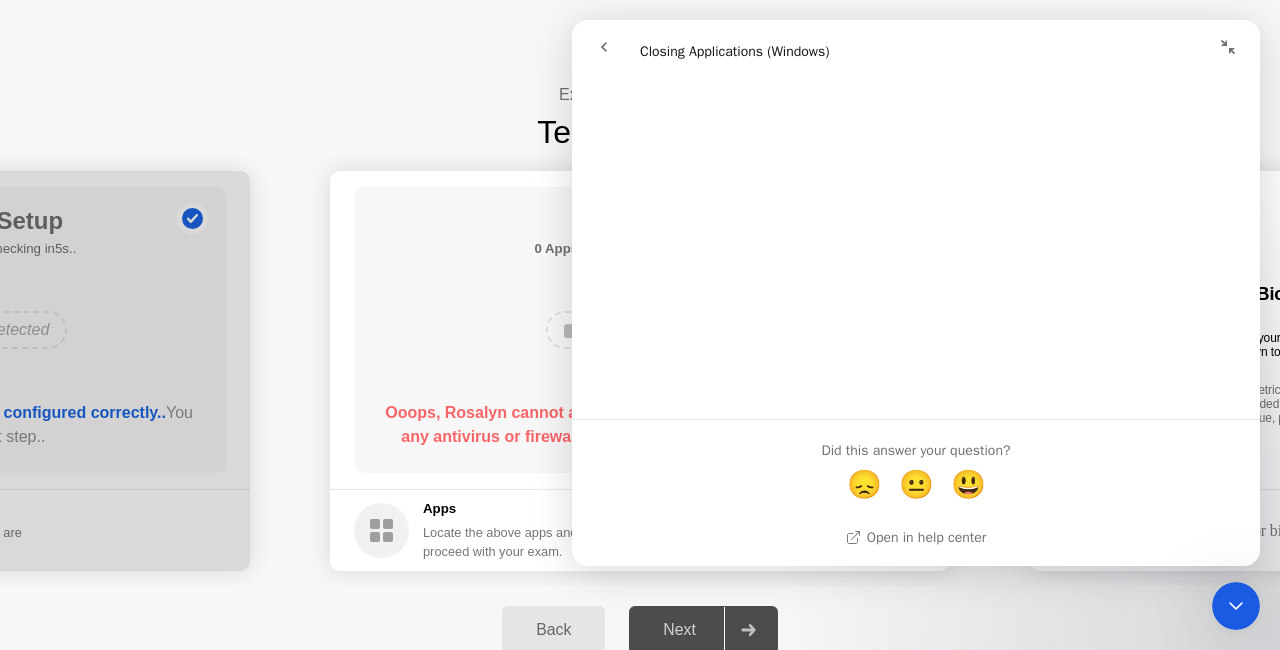 click 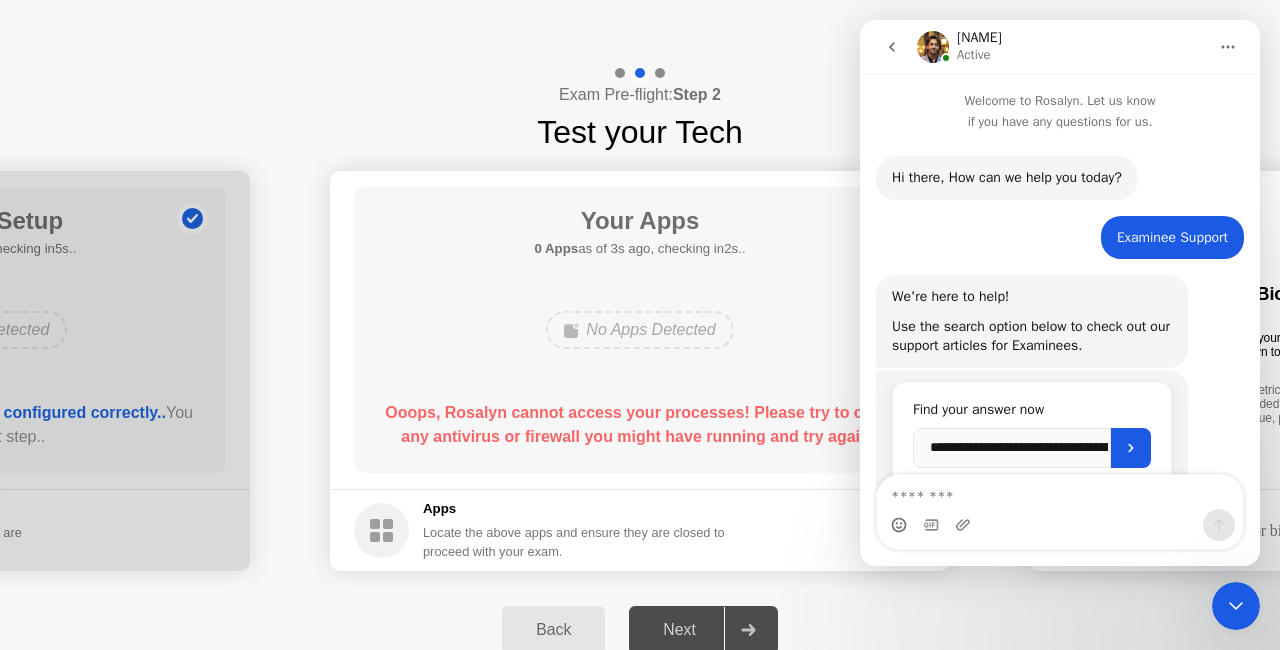 scroll, scrollTop: 0, scrollLeft: 0, axis: both 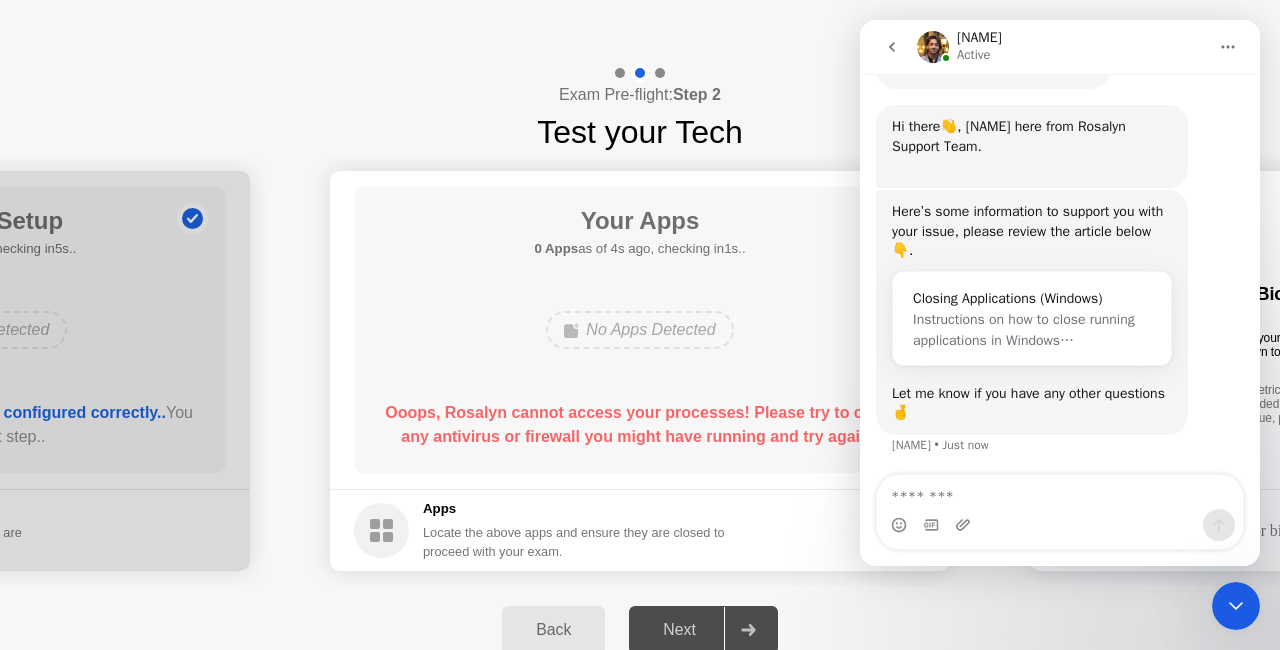 click at bounding box center [1060, 492] 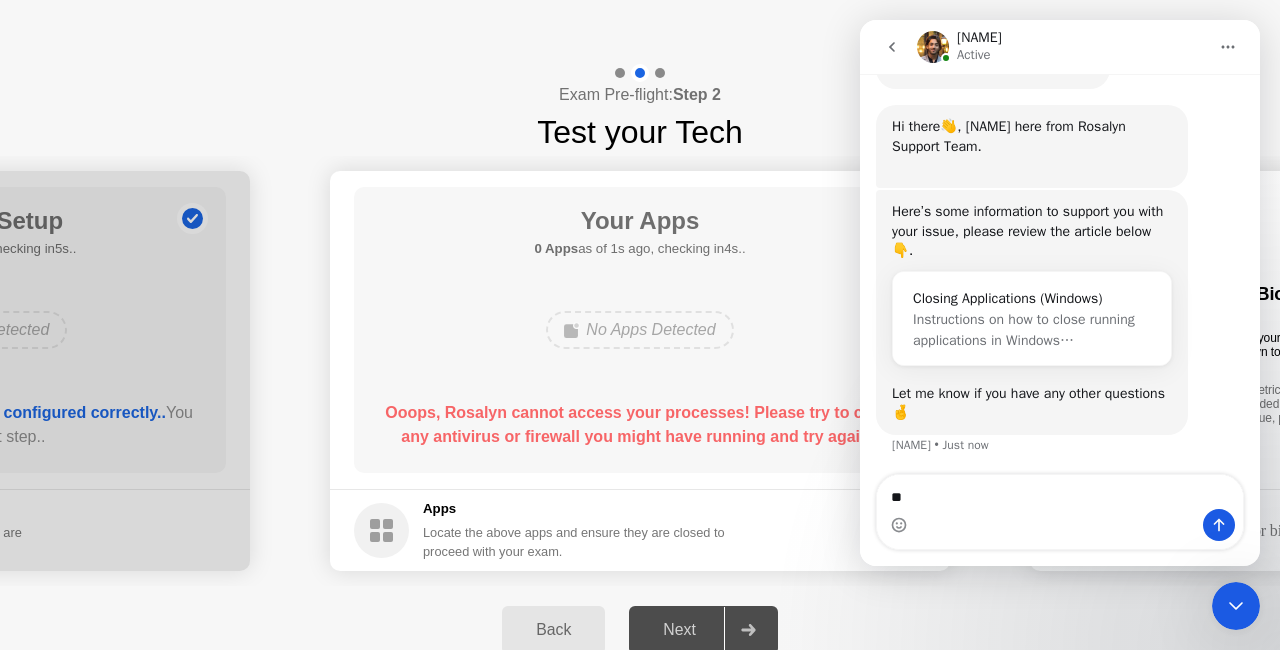 type on "*" 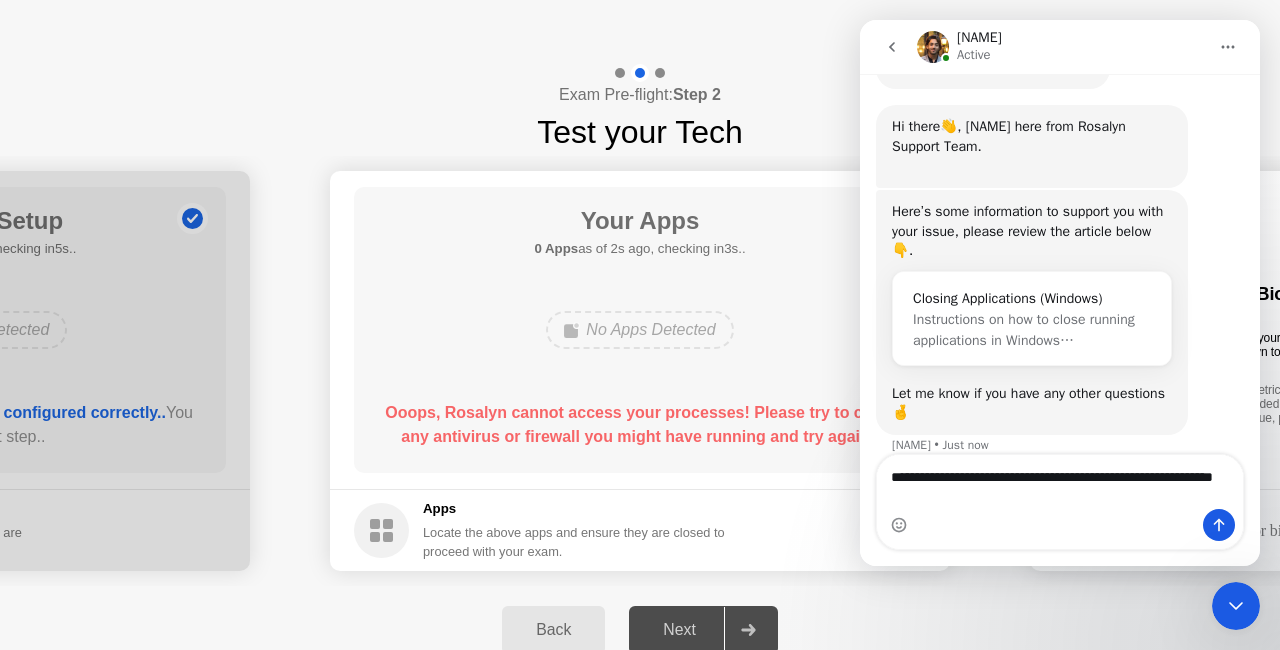 scroll, scrollTop: 1647, scrollLeft: 0, axis: vertical 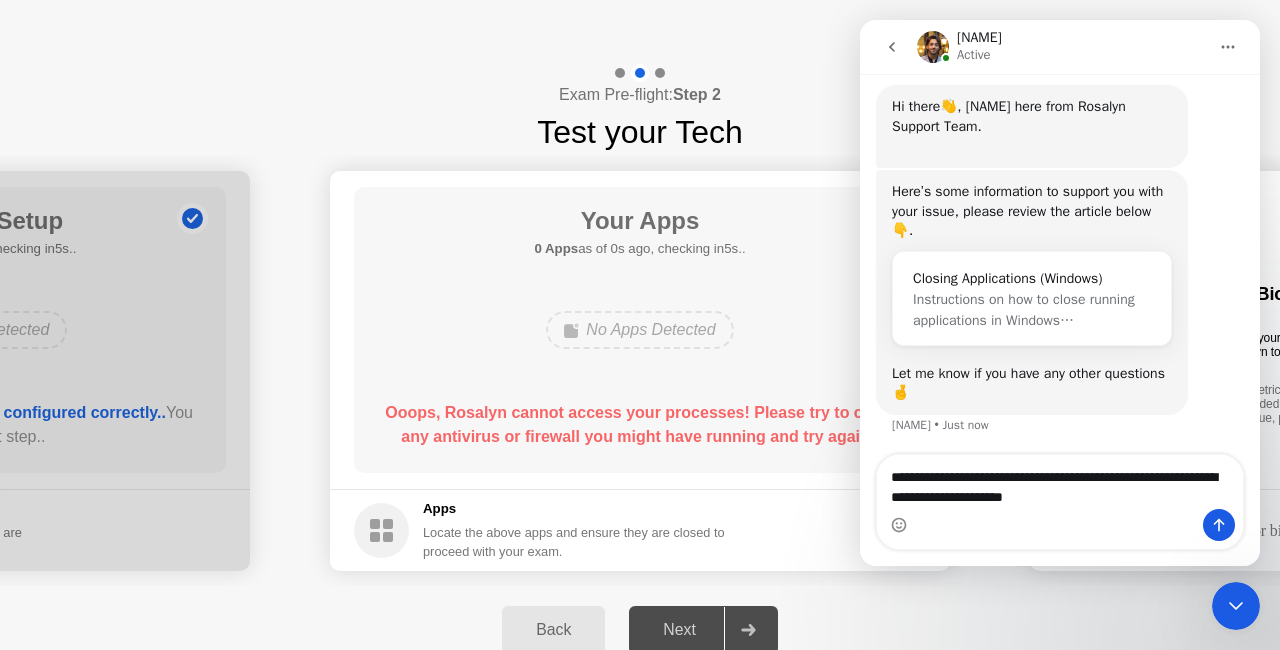 type on "**********" 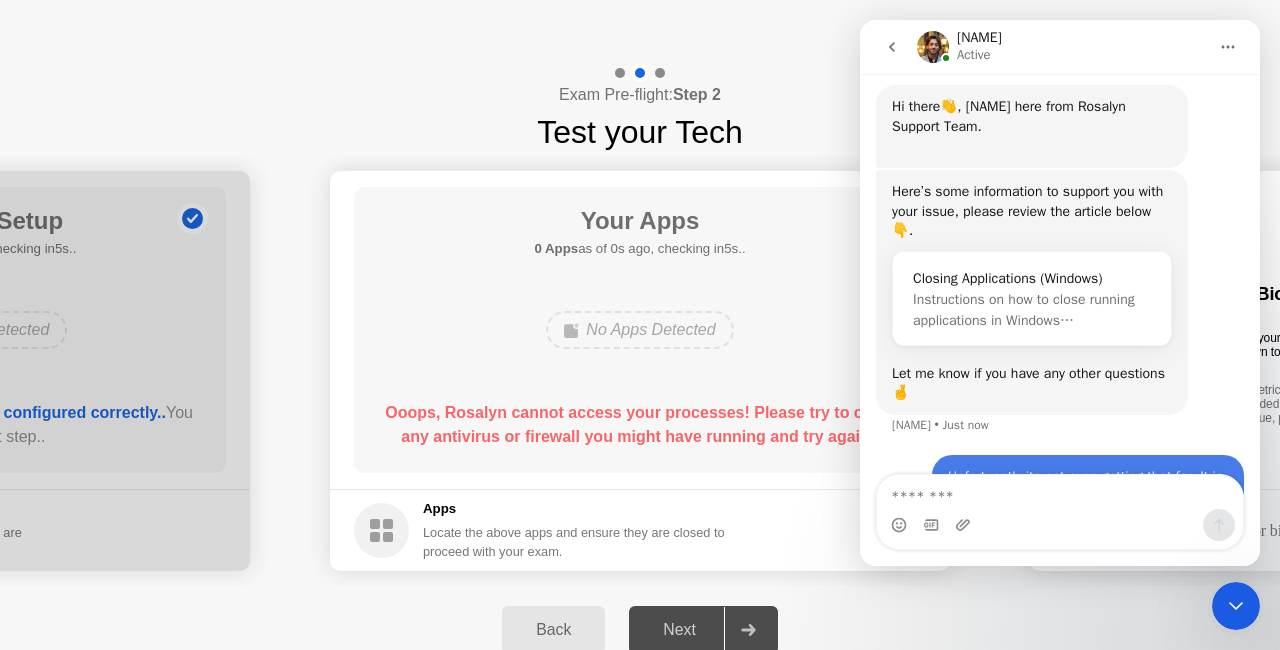 scroll, scrollTop: 1706, scrollLeft: 0, axis: vertical 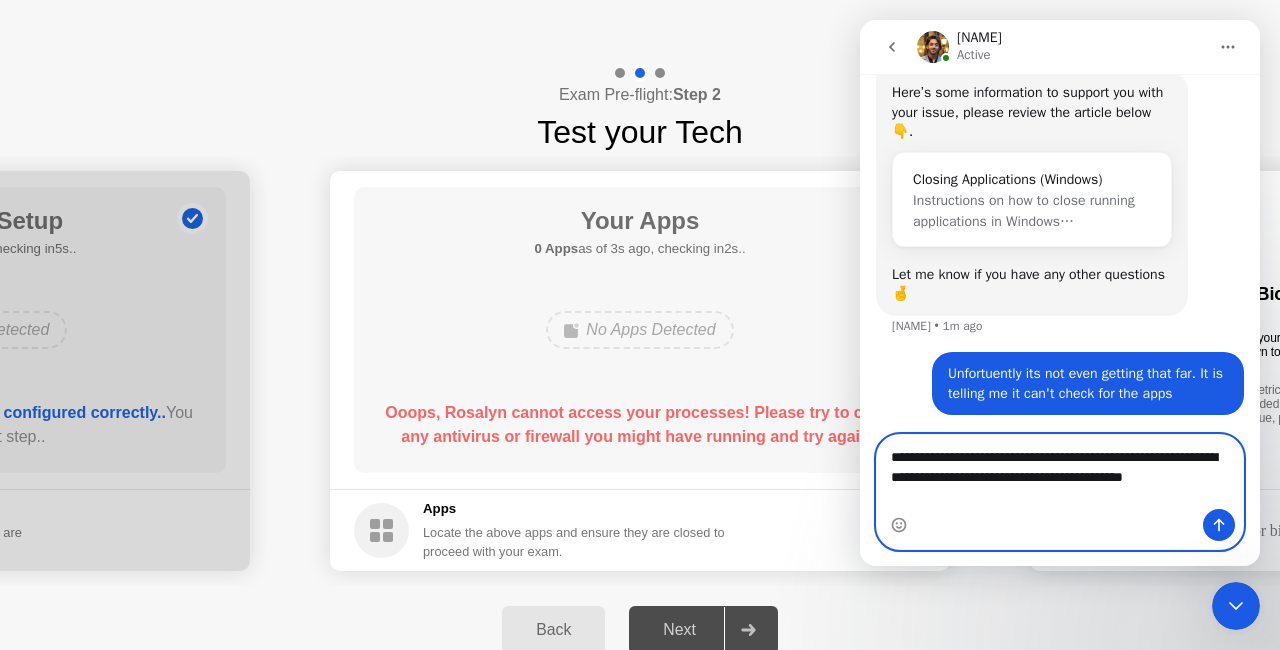 type on "**********" 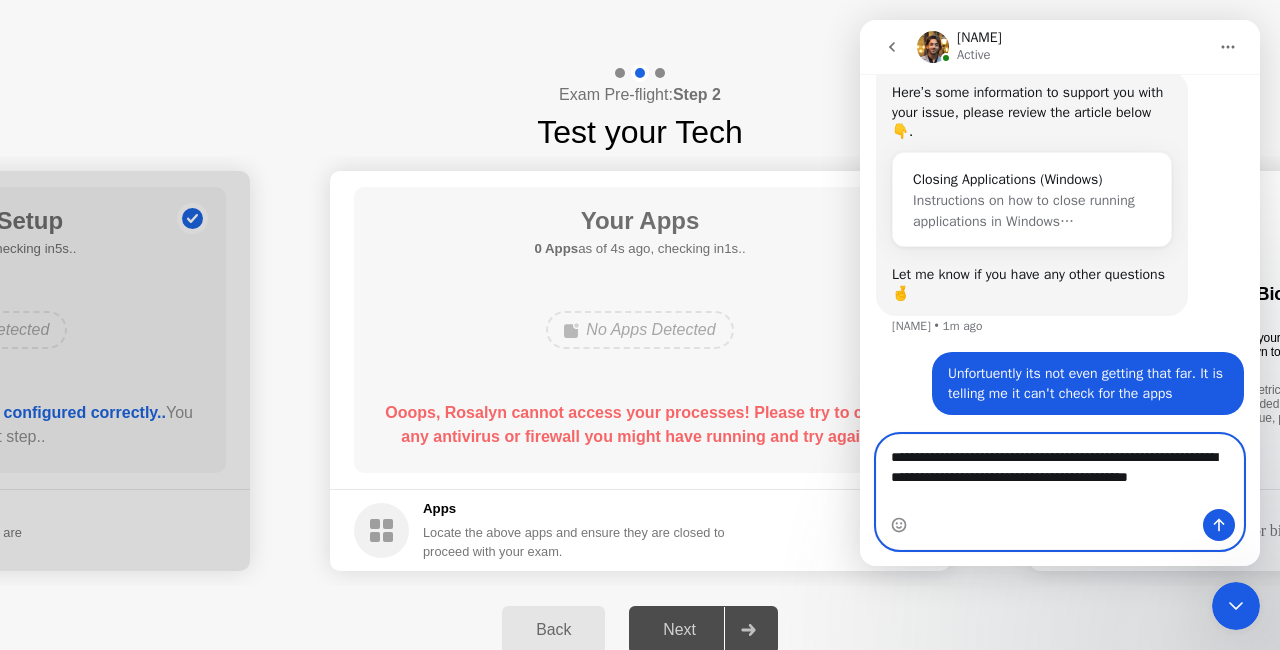 type 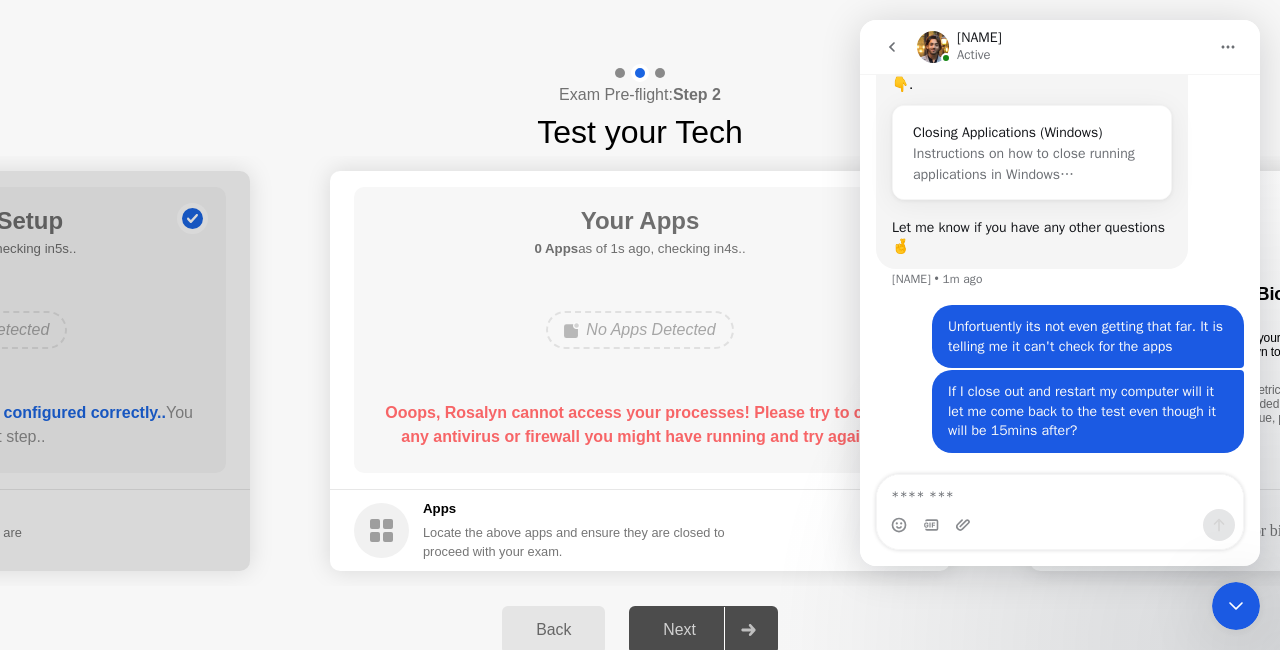 scroll, scrollTop: 1791, scrollLeft: 0, axis: vertical 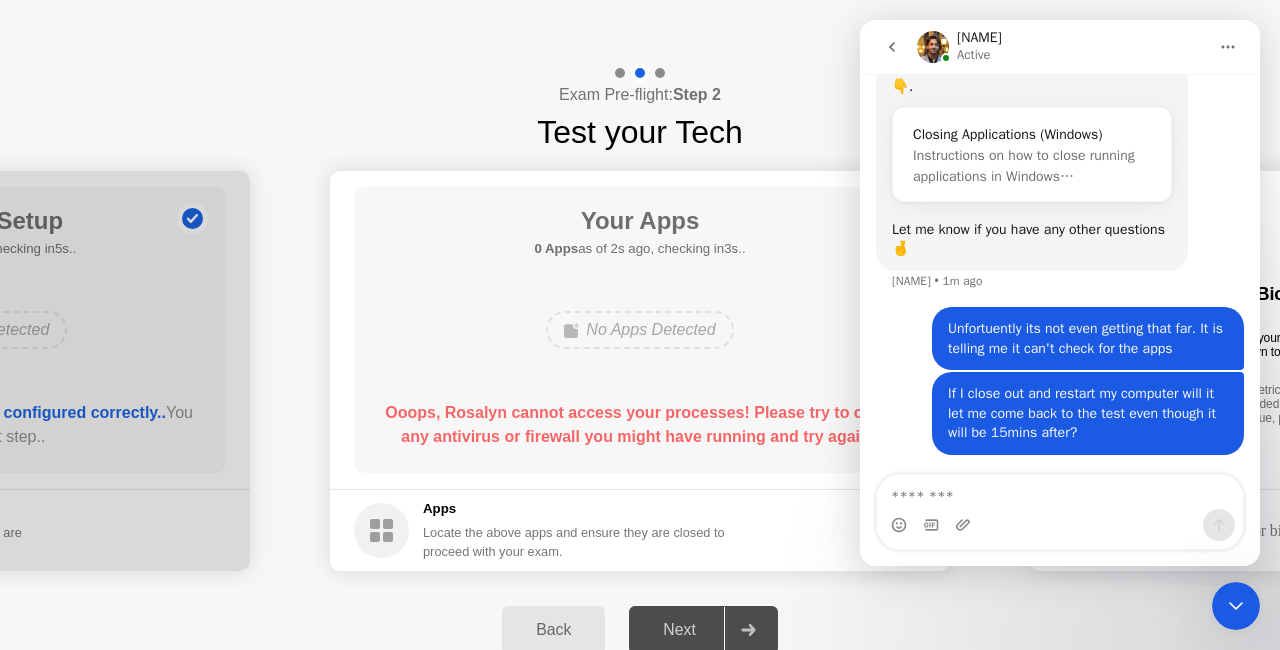 click on "Your Apps 0 Apps  as of 2s ago, checking in3s..  No Apps Detected  Ooops, Rosalyn cannot access your processes! Please try to close any antivirus or firewall you might have running and try again.." 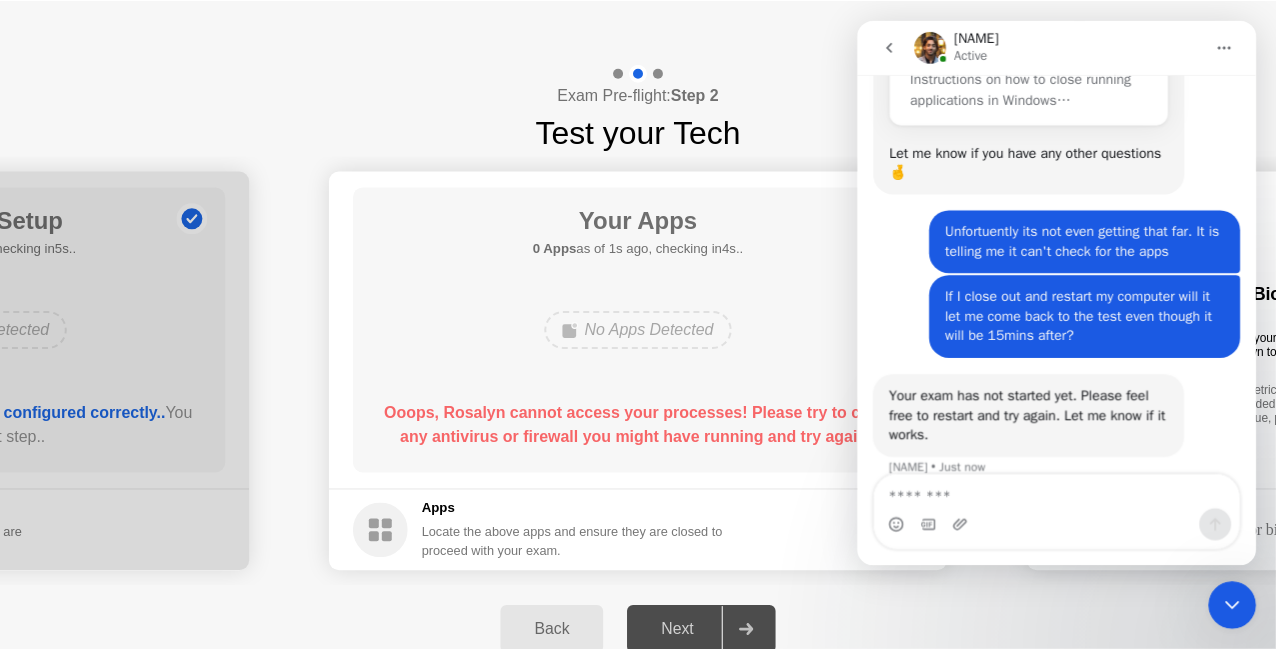 scroll, scrollTop: 1890, scrollLeft: 0, axis: vertical 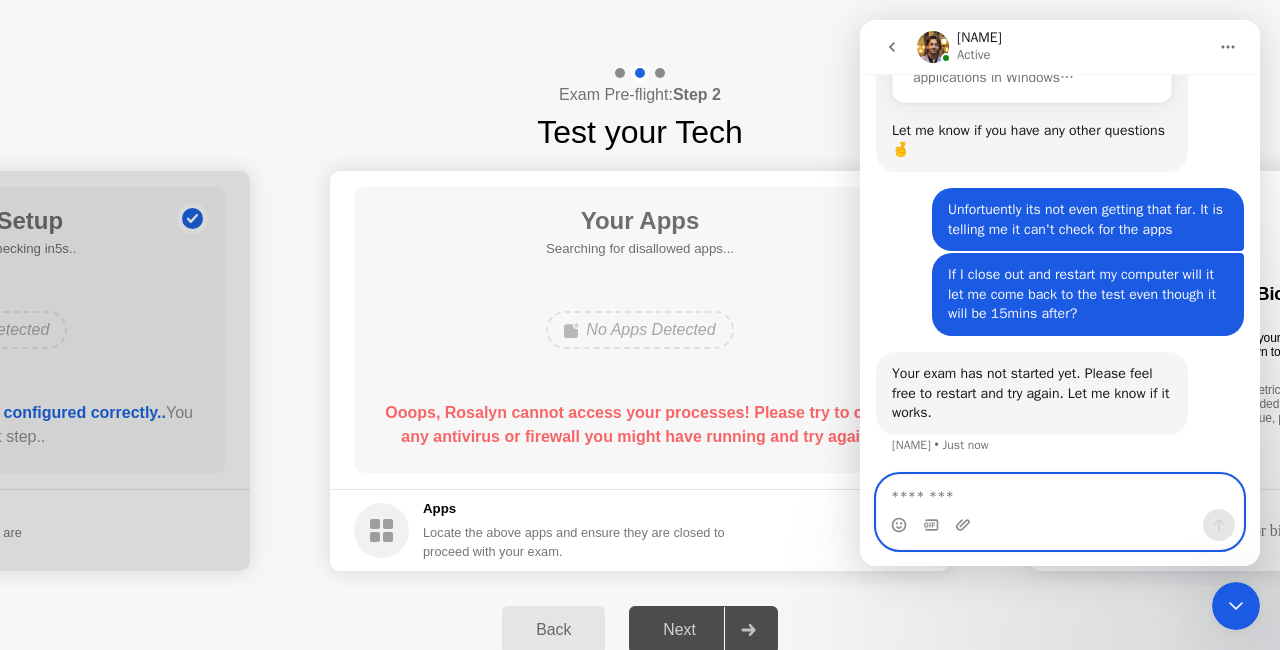 click at bounding box center (1060, 492) 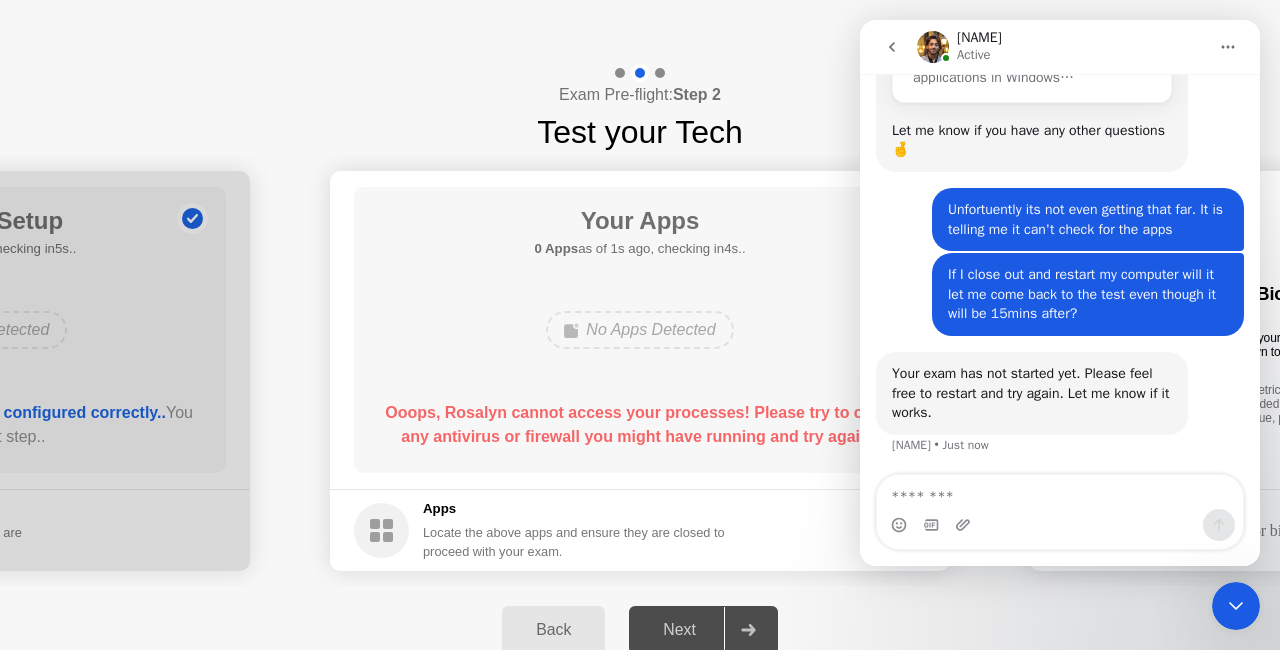 click on "Delivered by" 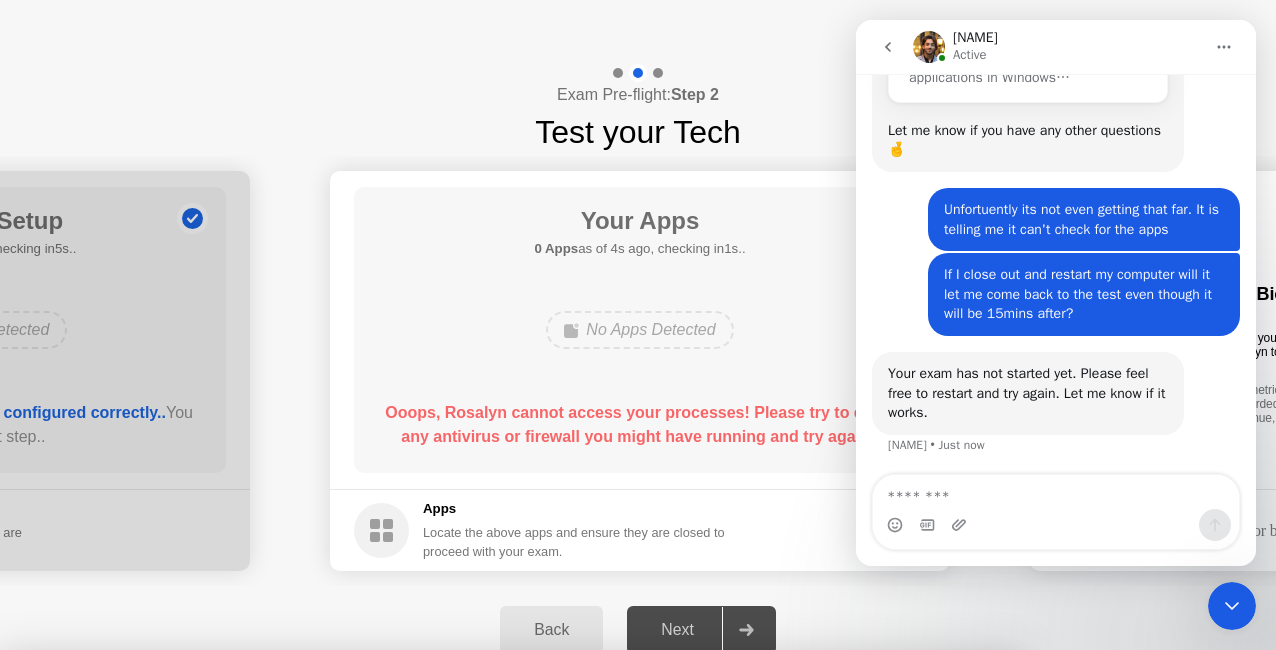 click on "Yes" at bounding box center [462, 763] 